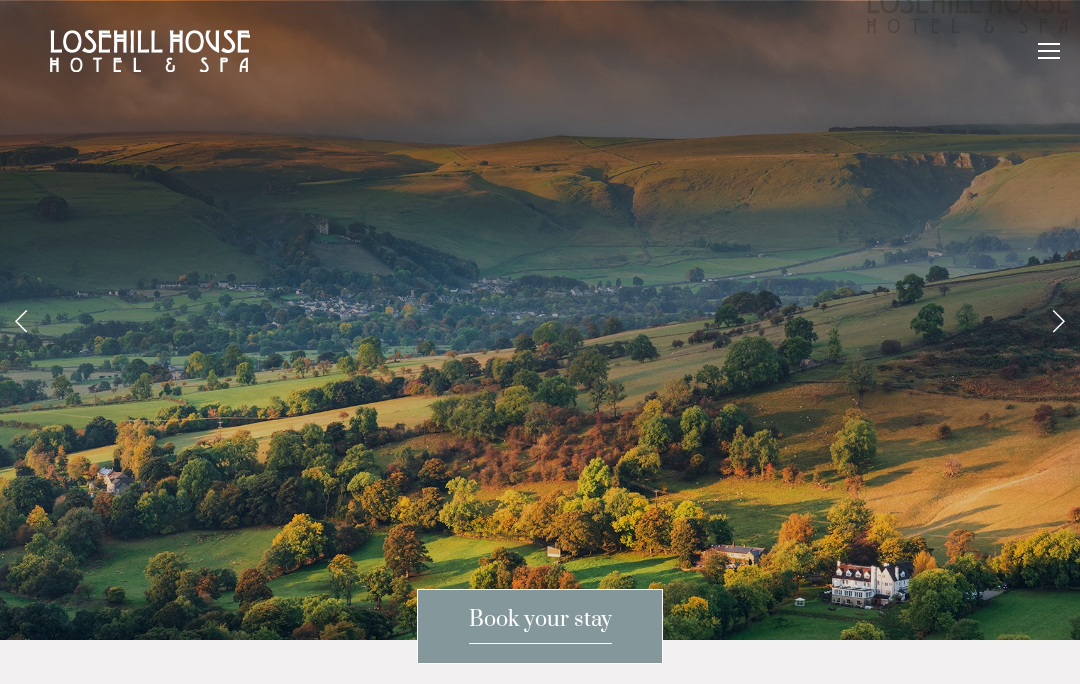 scroll, scrollTop: 0, scrollLeft: 0, axis: both 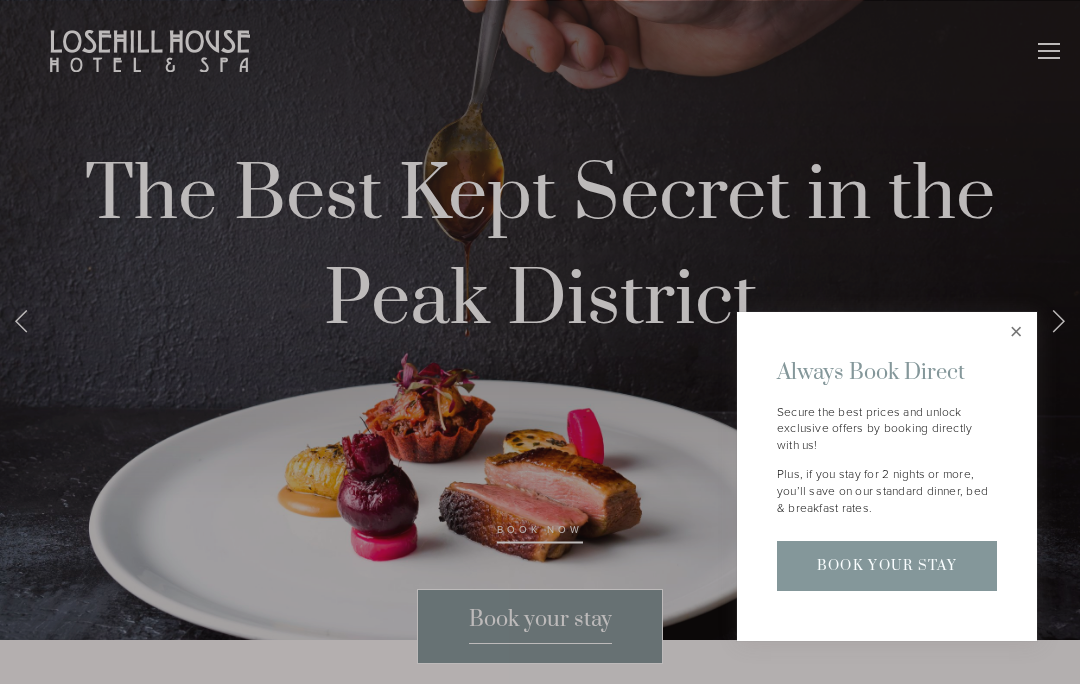 click at bounding box center [1016, 332] 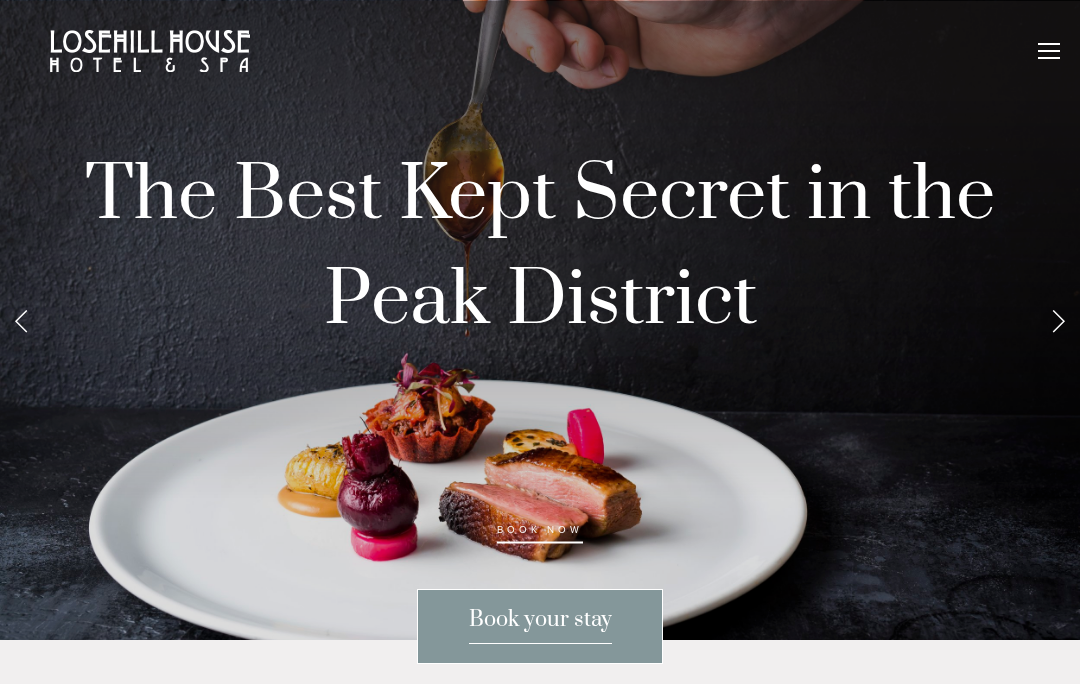 click on "Rooms
Rooms
Your Stay
Book a stay
Offers
Spa" at bounding box center (540, 51) 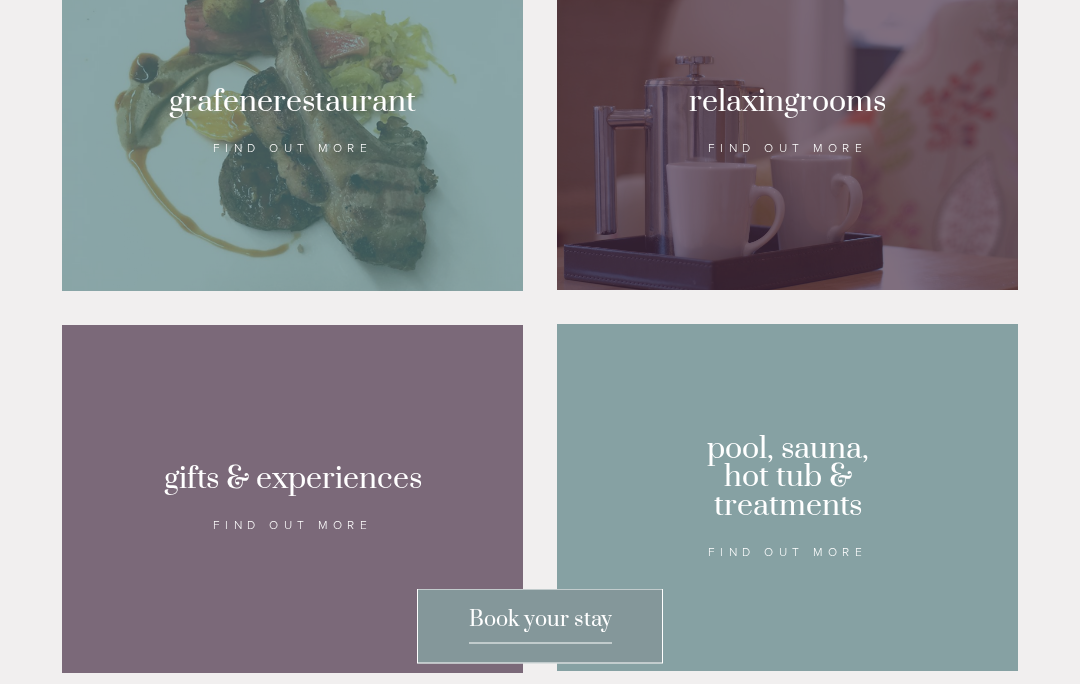 scroll, scrollTop: 1444, scrollLeft: 0, axis: vertical 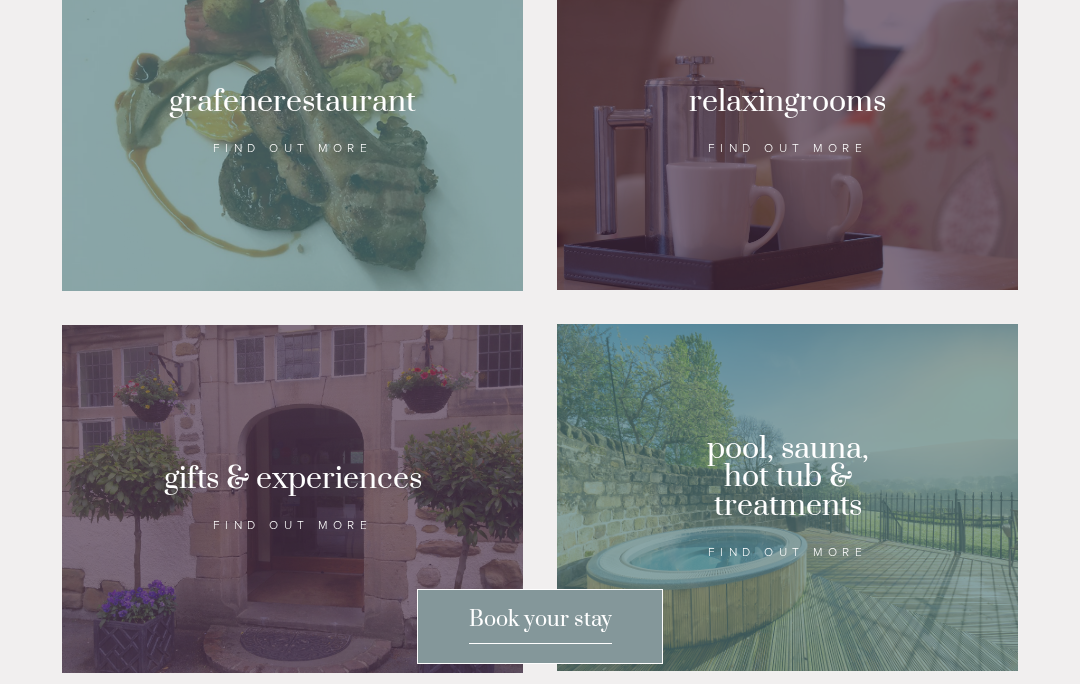 click at bounding box center [787, 122] 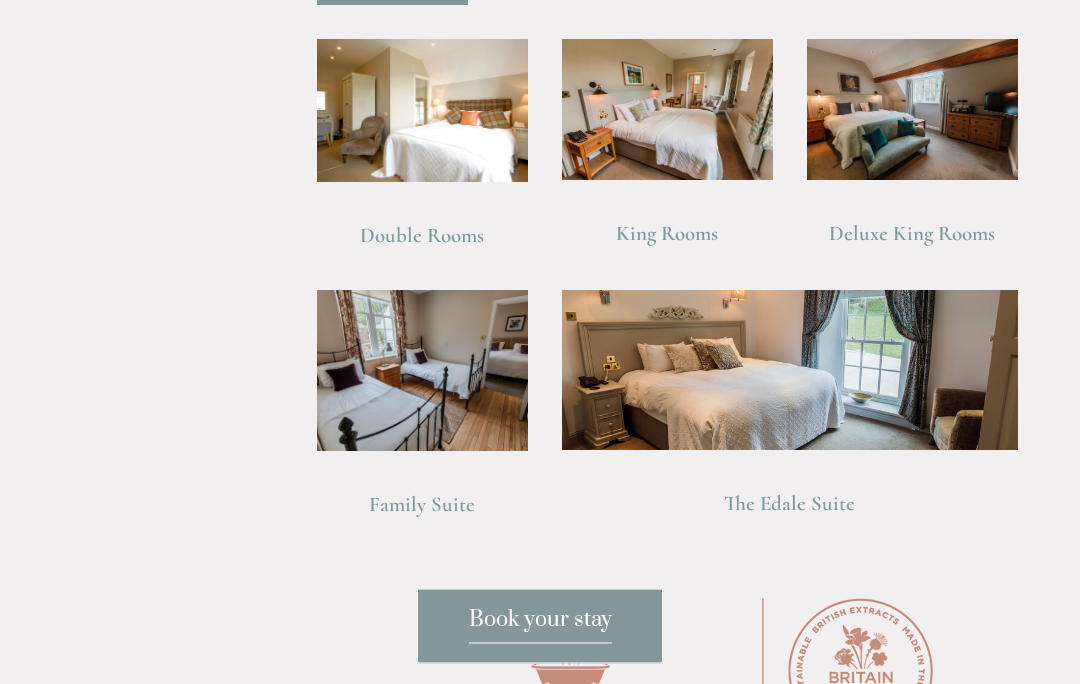 scroll, scrollTop: 1434, scrollLeft: 0, axis: vertical 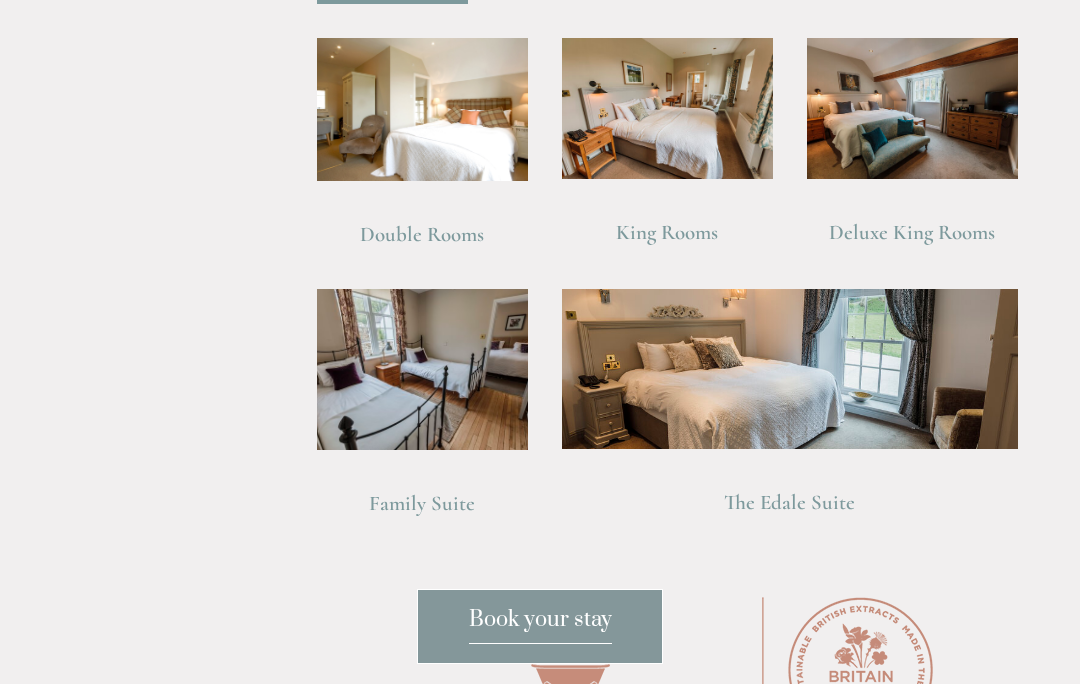 click at bounding box center (422, 369) 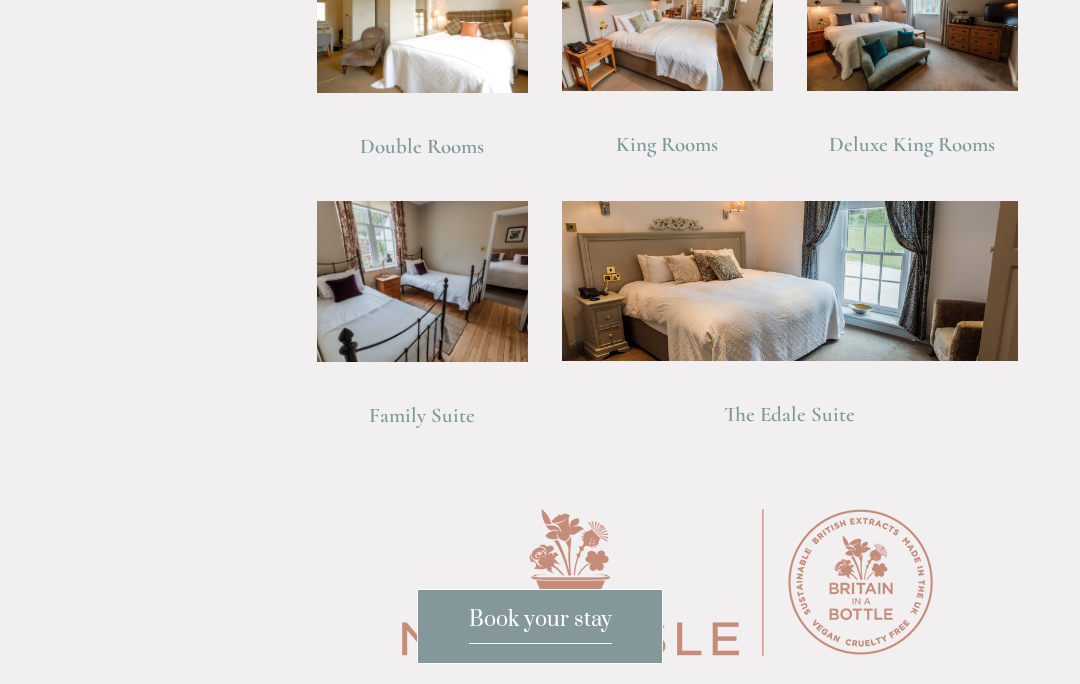 click at bounding box center [790, 281] 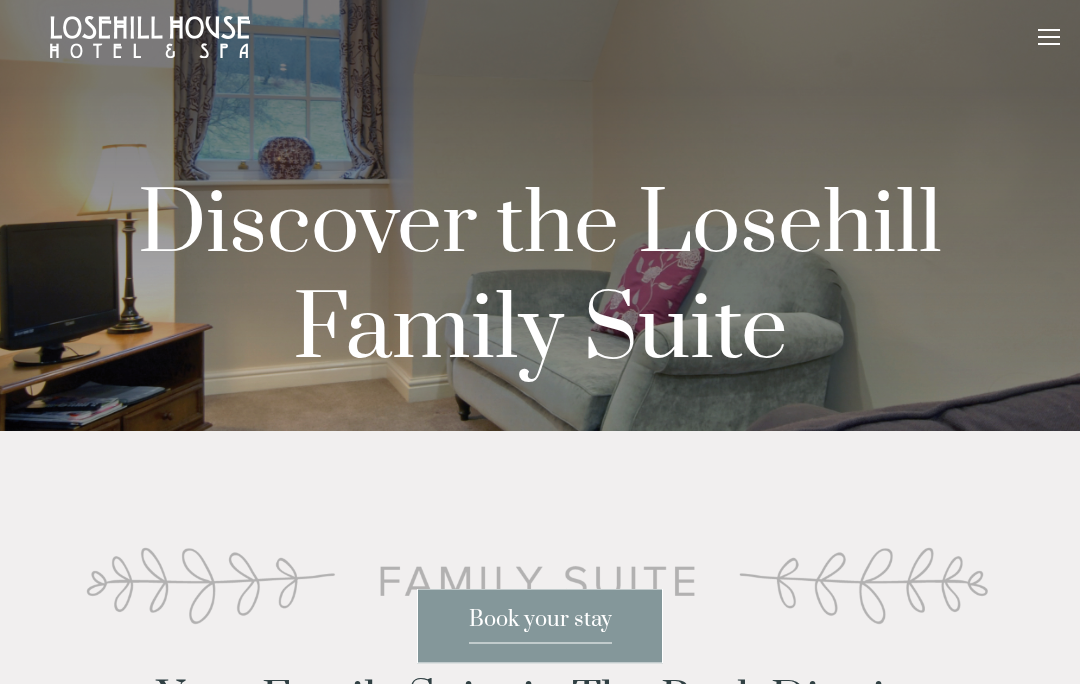 scroll, scrollTop: 0, scrollLeft: 0, axis: both 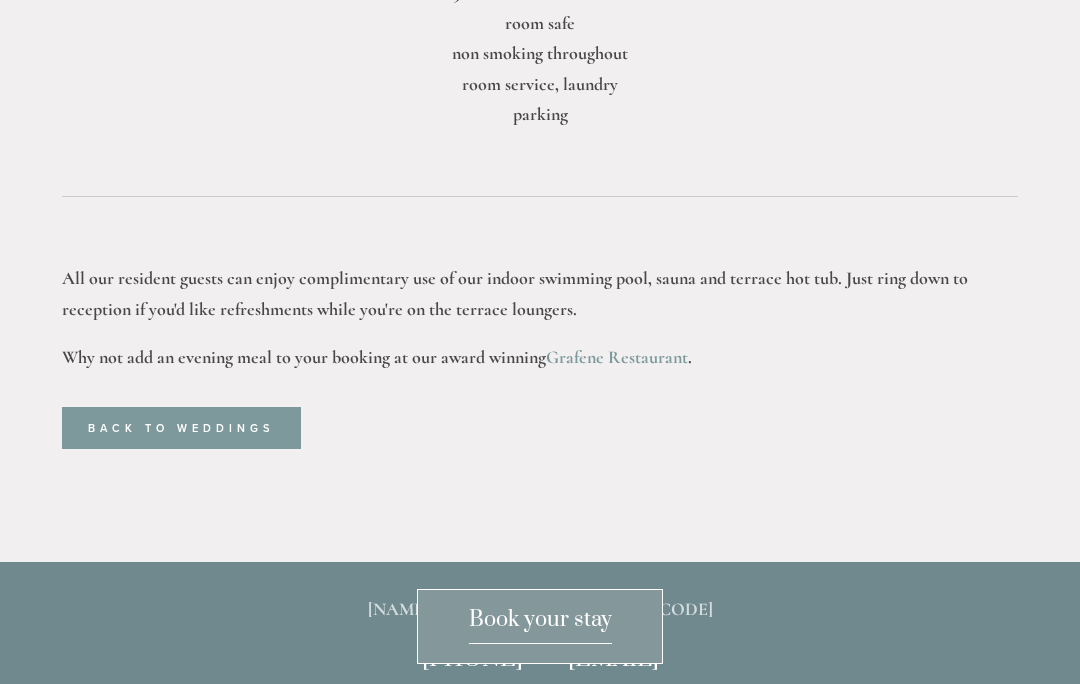 click on "Book your stay" at bounding box center (540, 625) 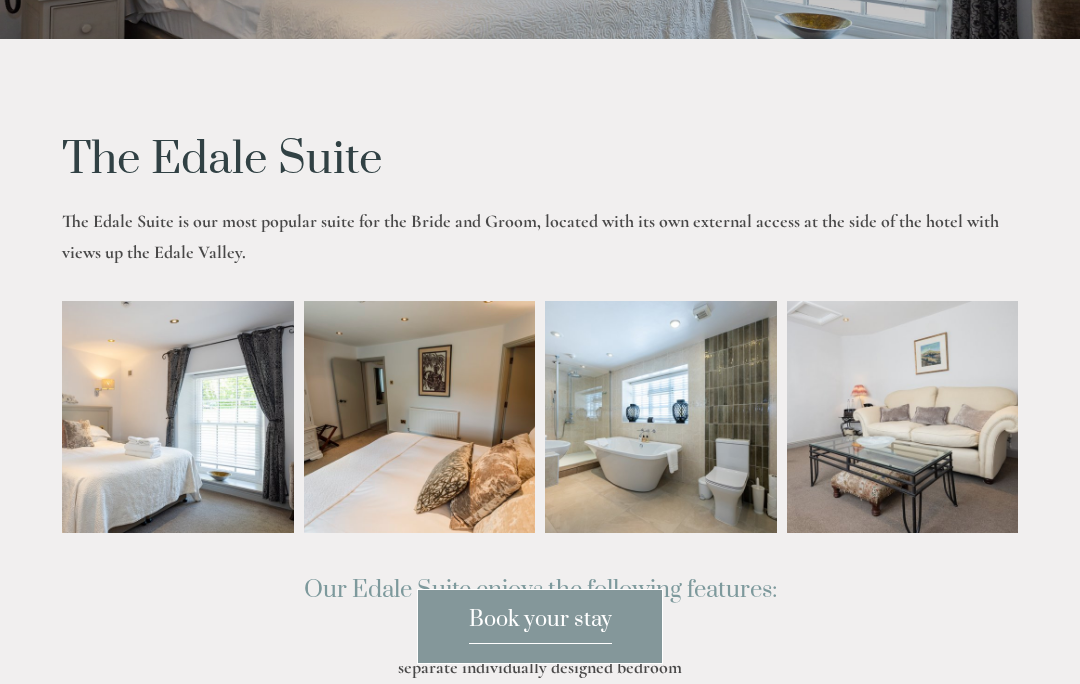 scroll, scrollTop: 509, scrollLeft: 0, axis: vertical 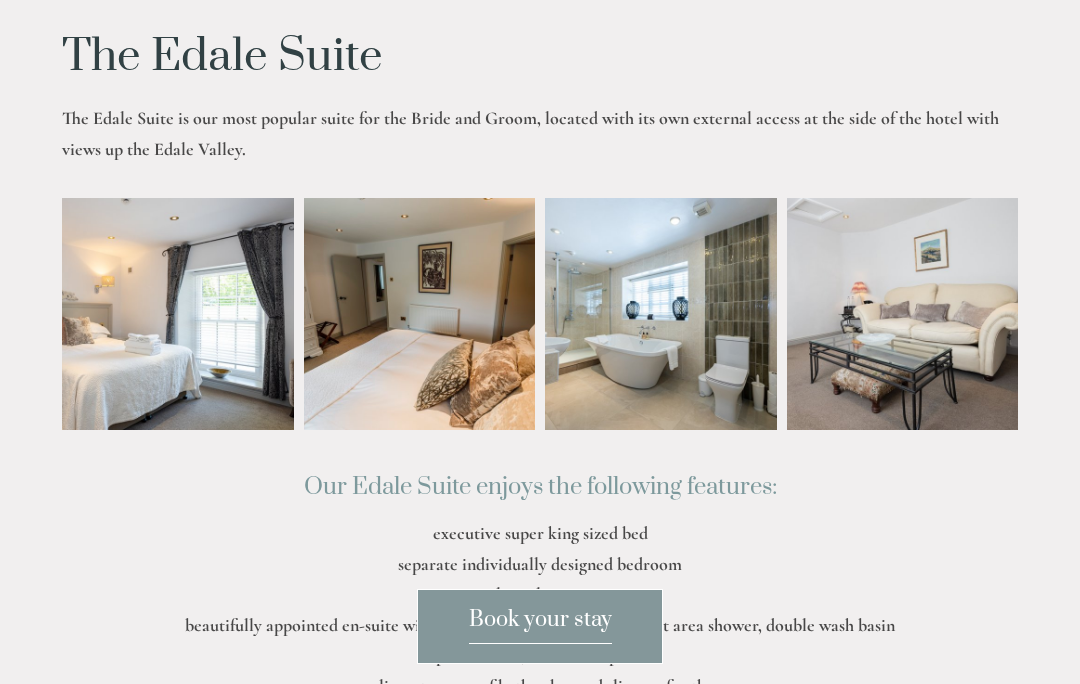 click at bounding box center [131, 314] 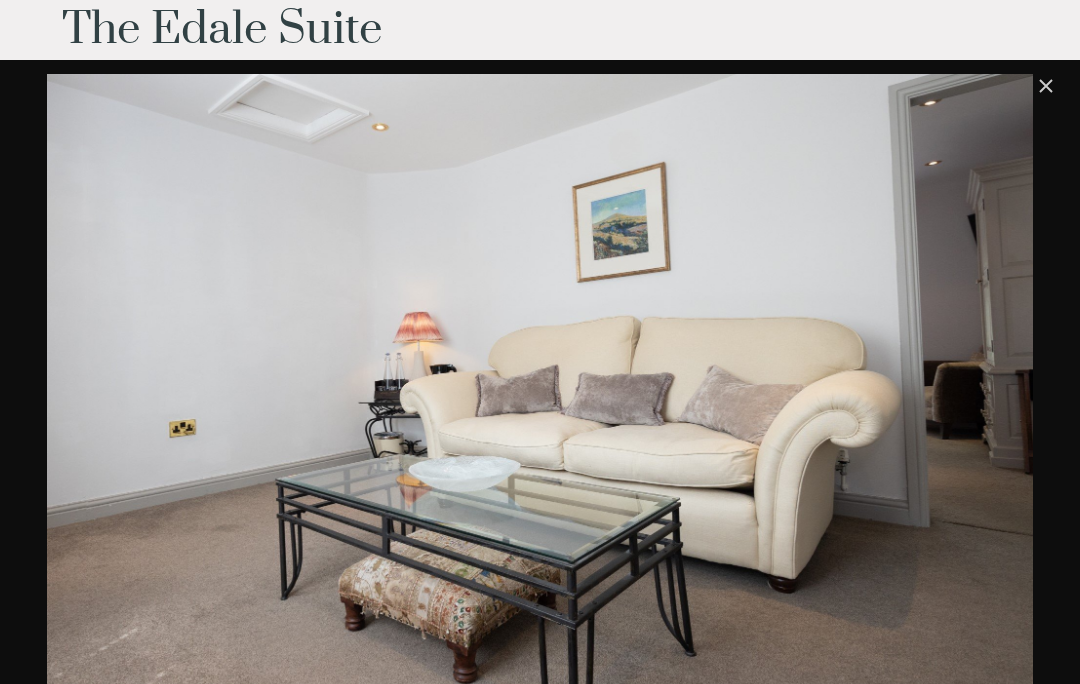 scroll, scrollTop: 529, scrollLeft: 0, axis: vertical 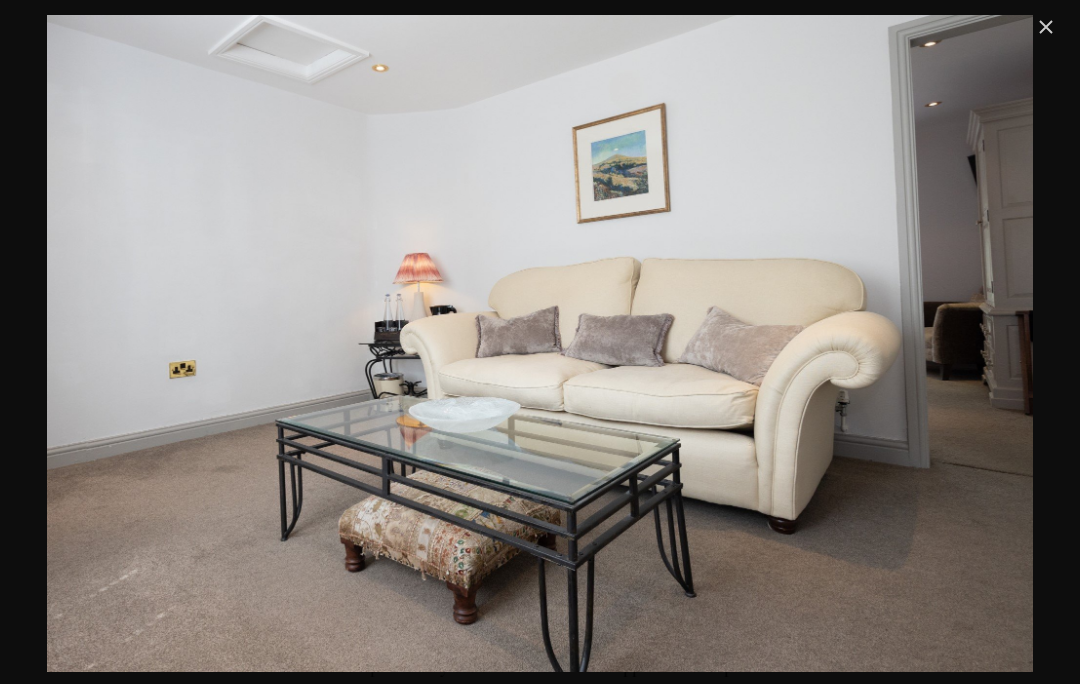 click at bounding box center [1046, 27] 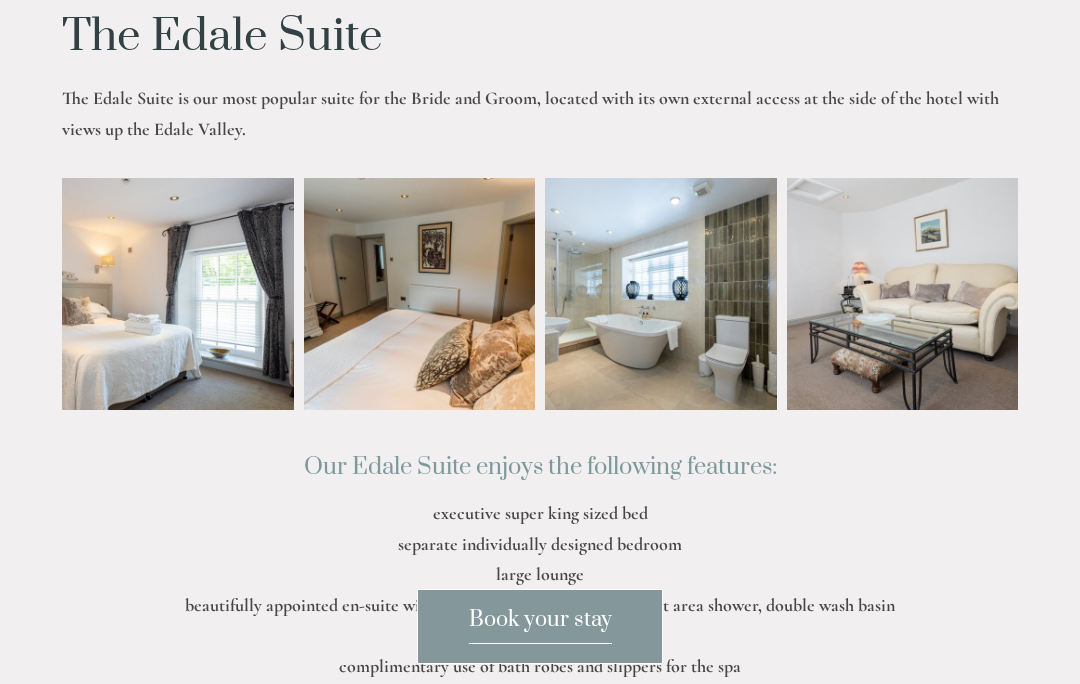 click at bounding box center (131, 294) 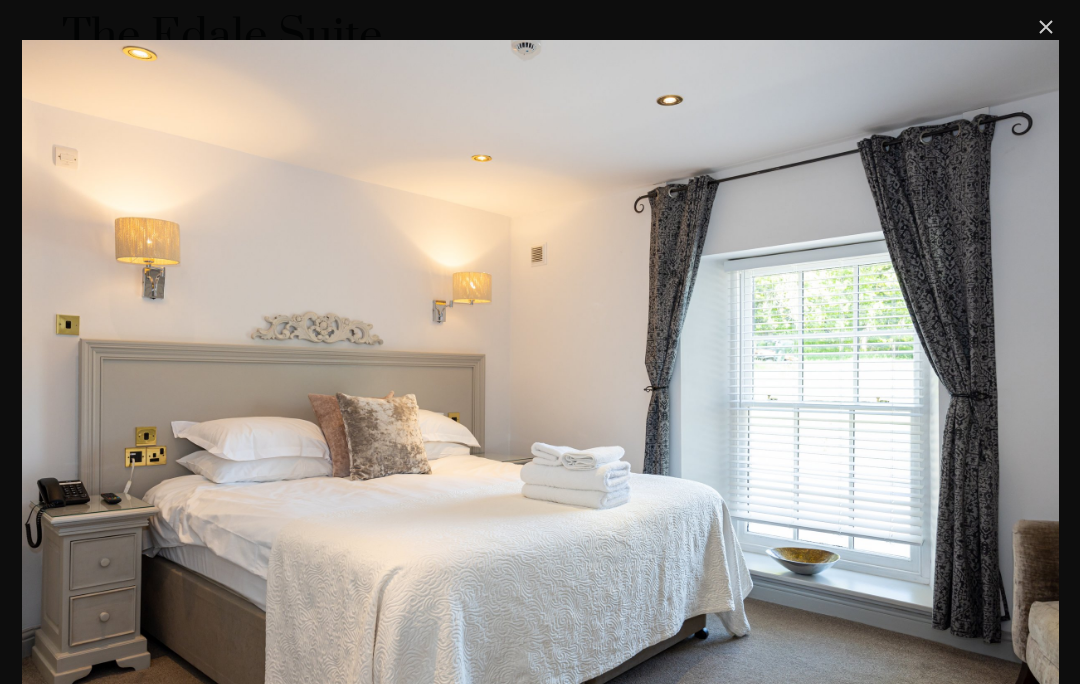 click at bounding box center [1046, 27] 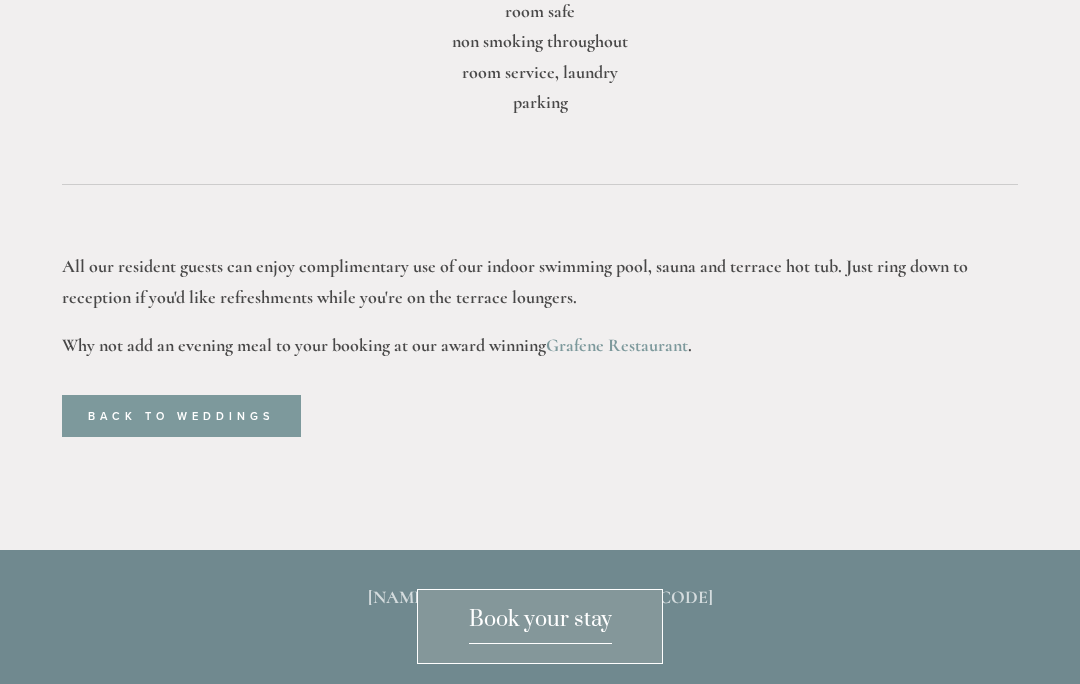 scroll, scrollTop: 1397, scrollLeft: 0, axis: vertical 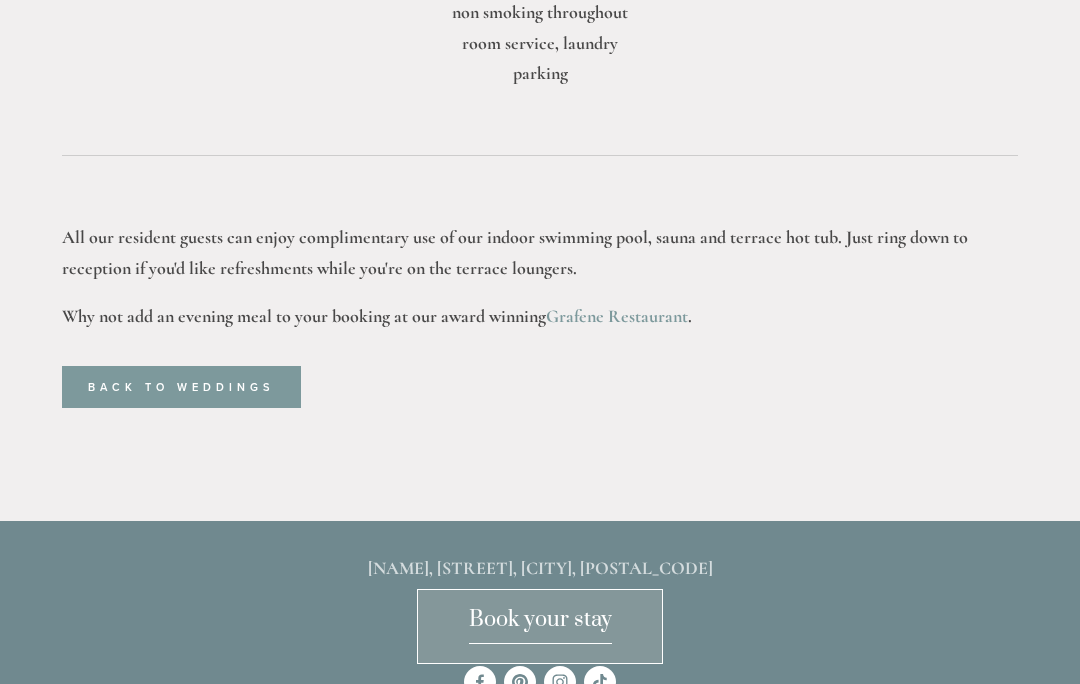 click on "Book your stay" at bounding box center [540, 625] 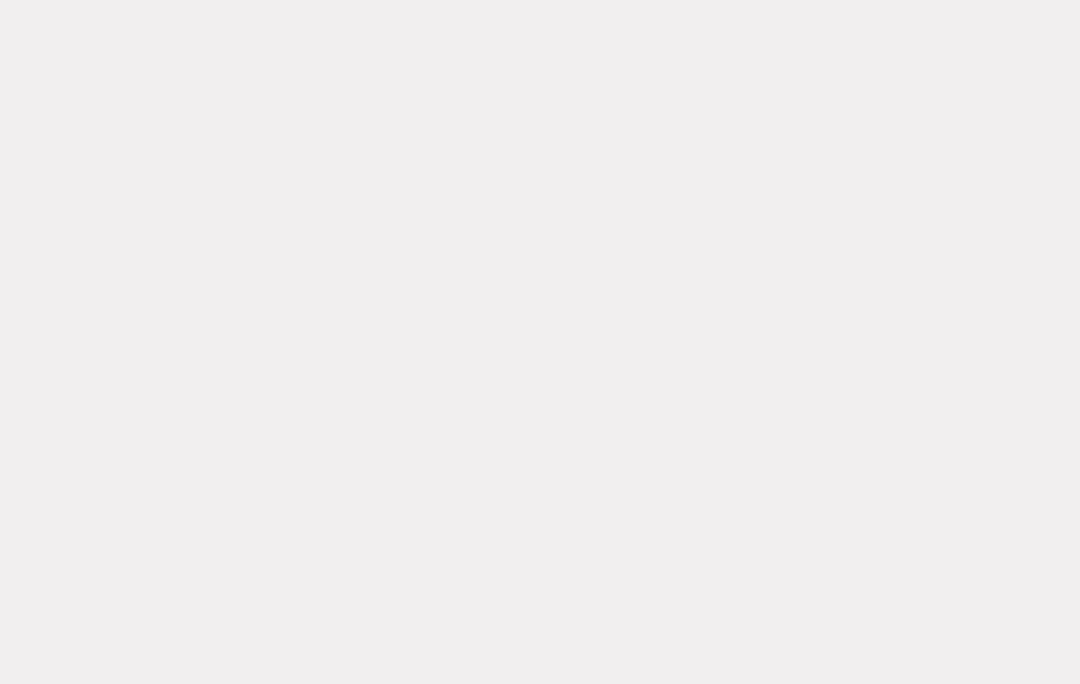 scroll, scrollTop: 463, scrollLeft: 0, axis: vertical 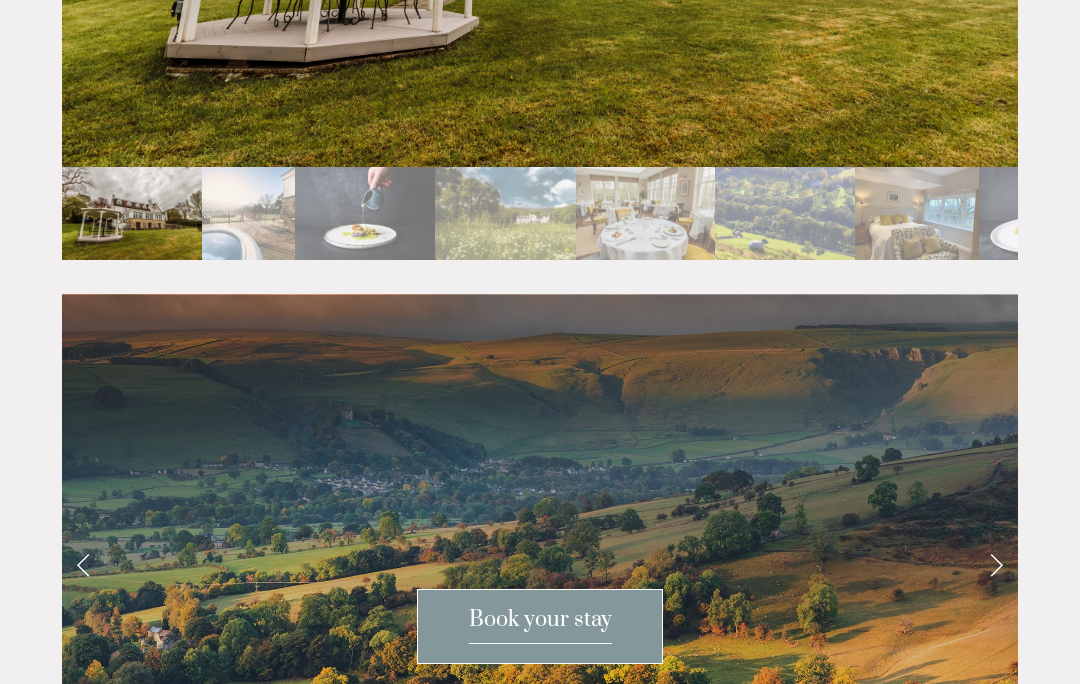 click at bounding box center (248, 213) 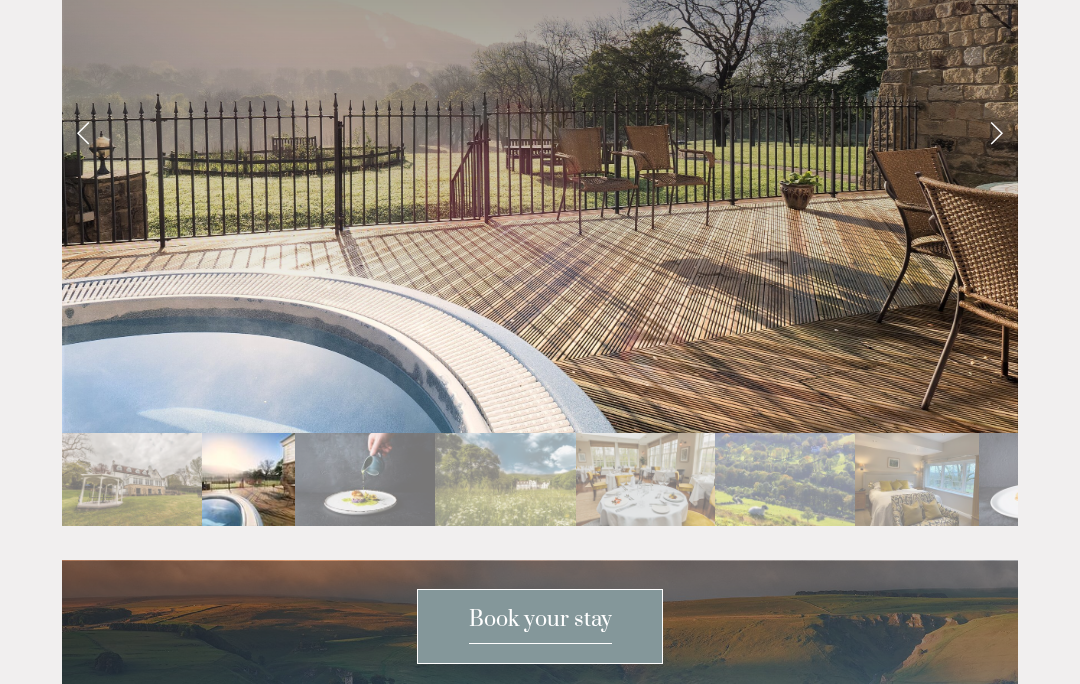 scroll, scrollTop: 3637, scrollLeft: 0, axis: vertical 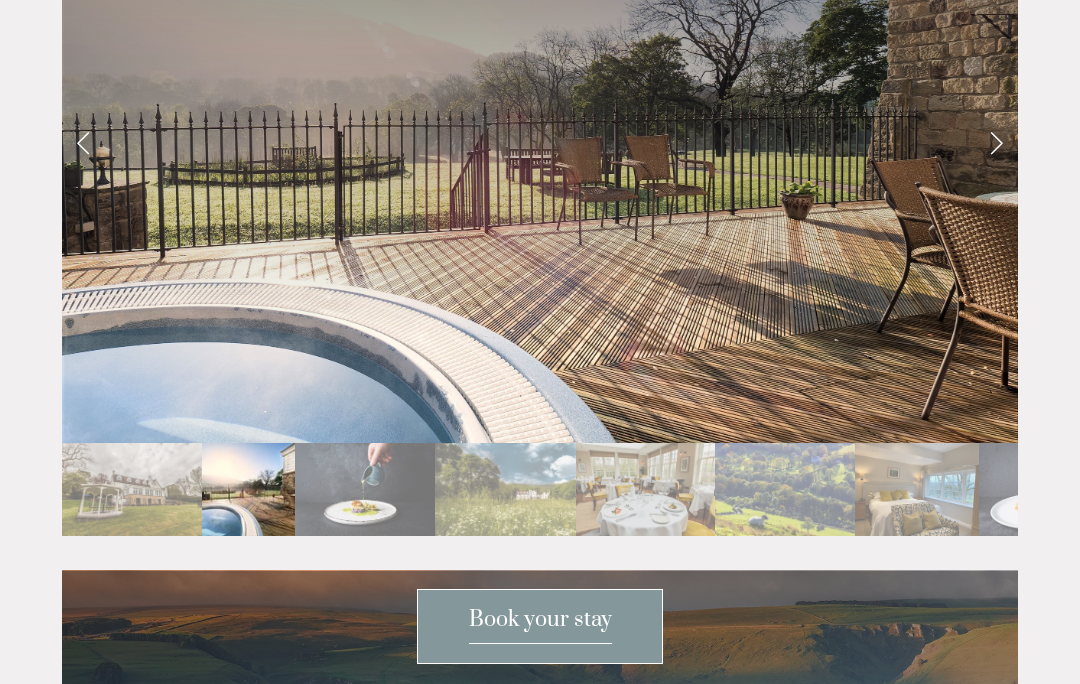 click at bounding box center [365, 489] 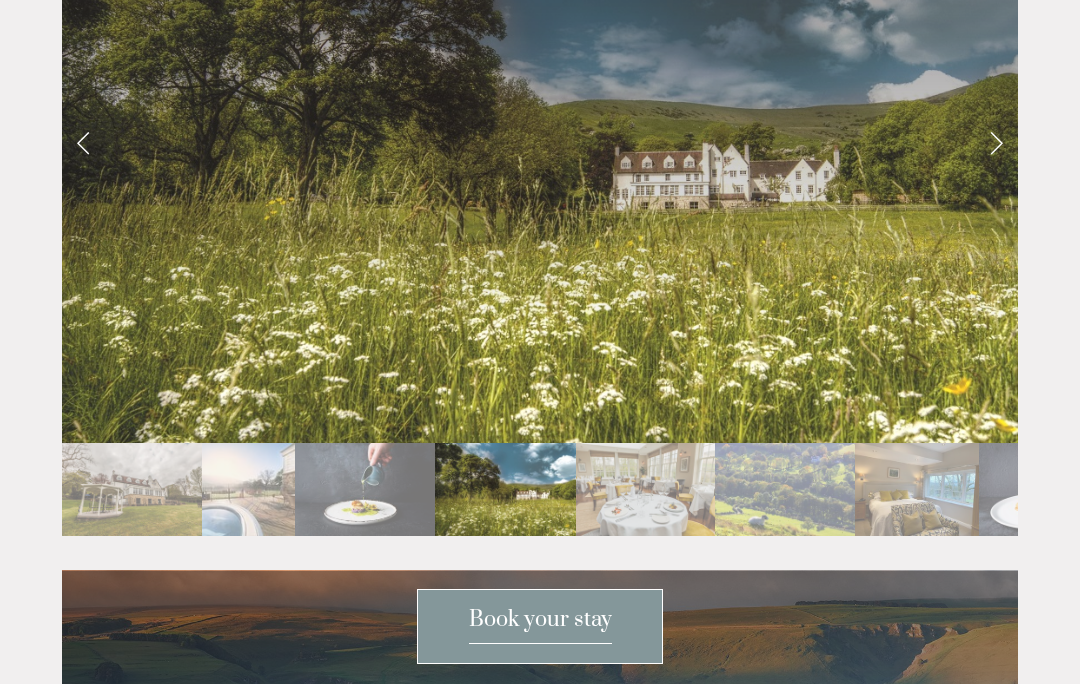 click at bounding box center (646, 489) 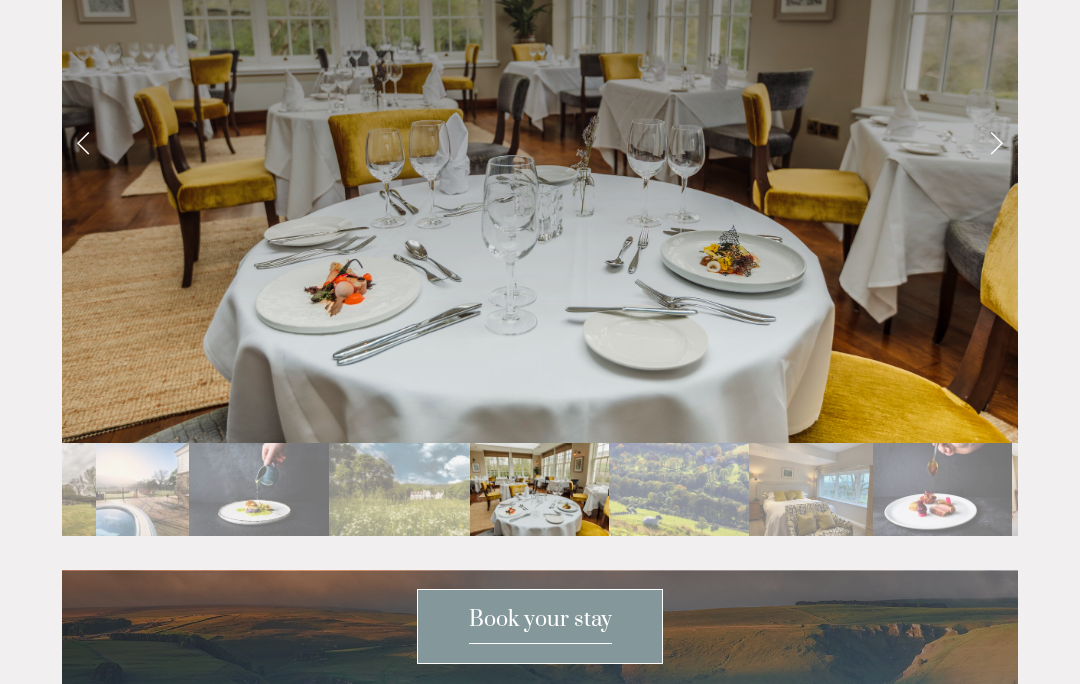 click at bounding box center (679, 489) 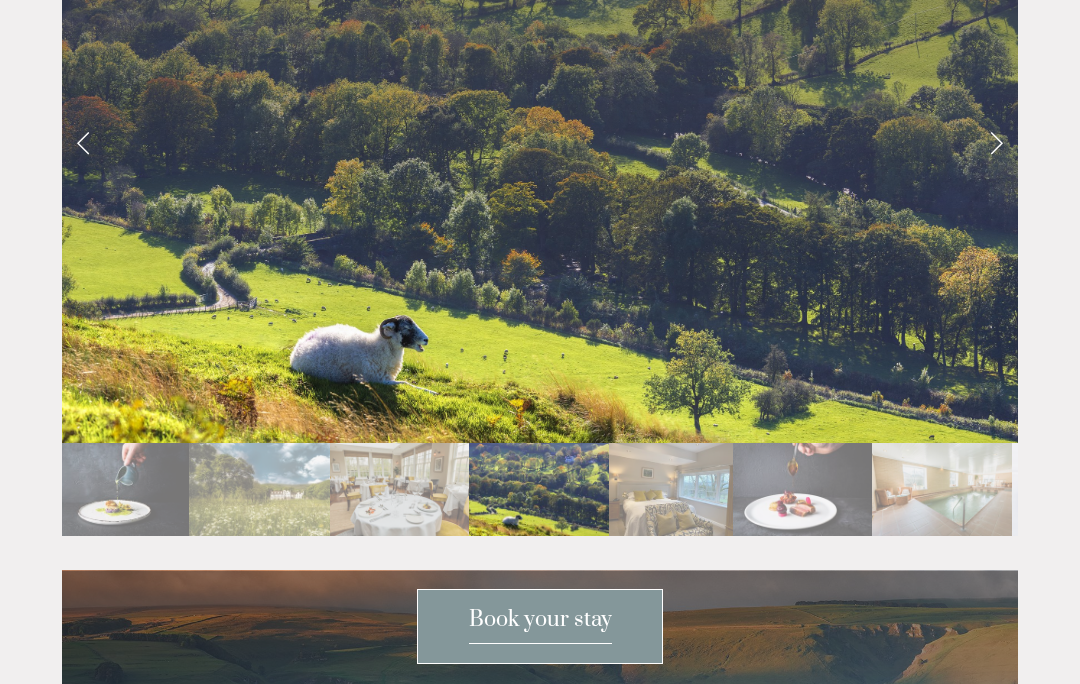 click at bounding box center (671, 489) 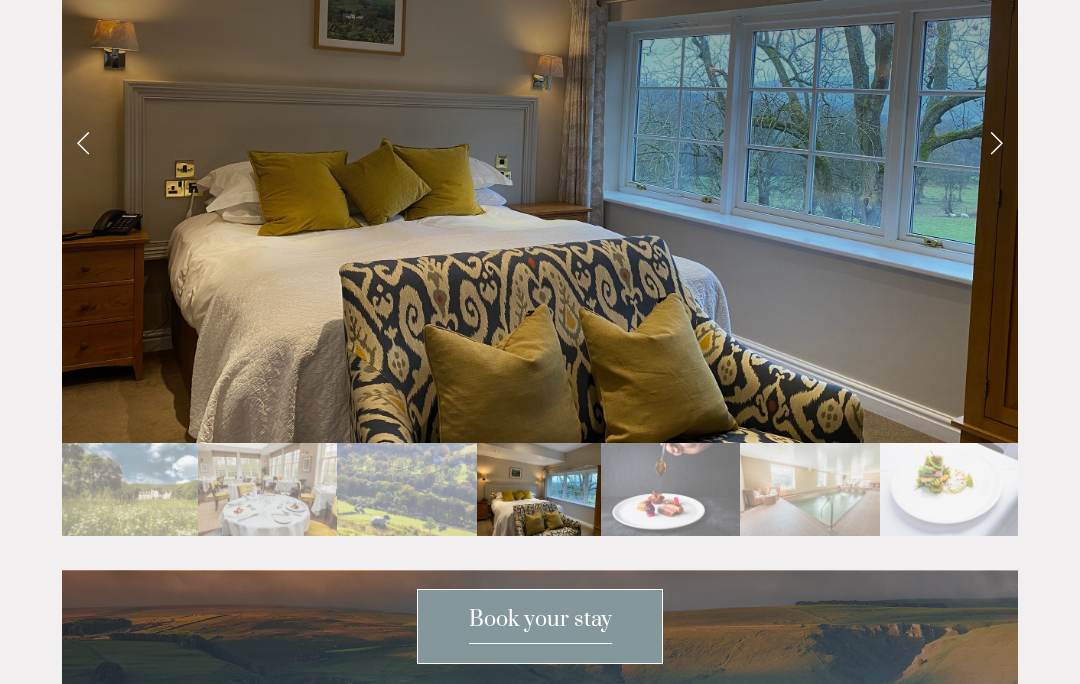 click at bounding box center [670, 489] 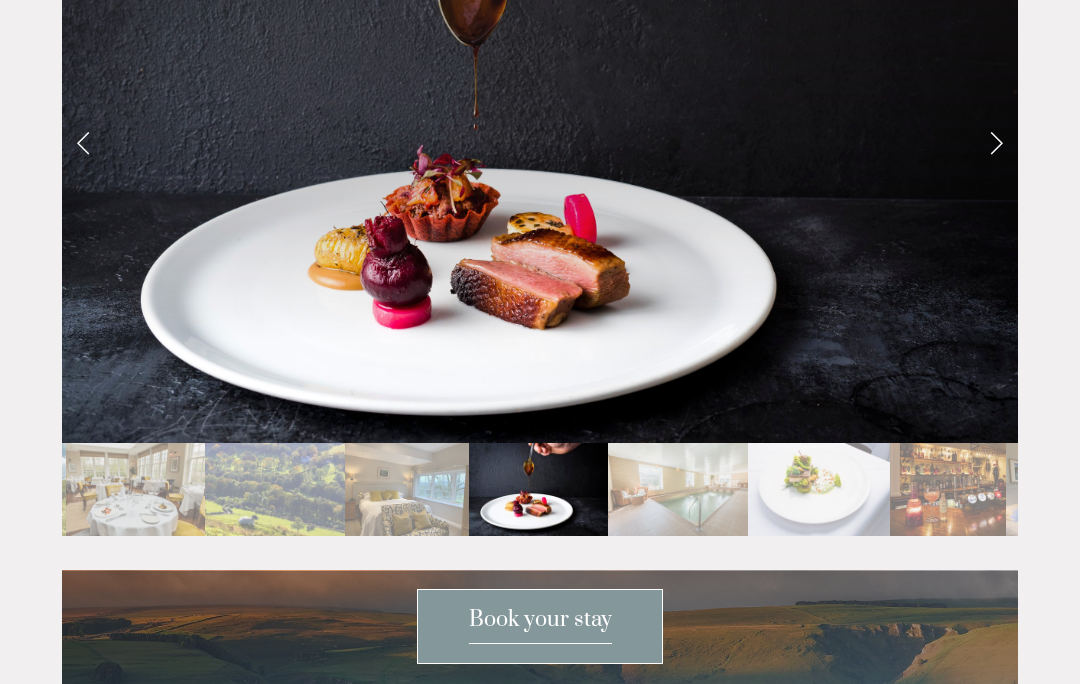 click at bounding box center (677, 489) 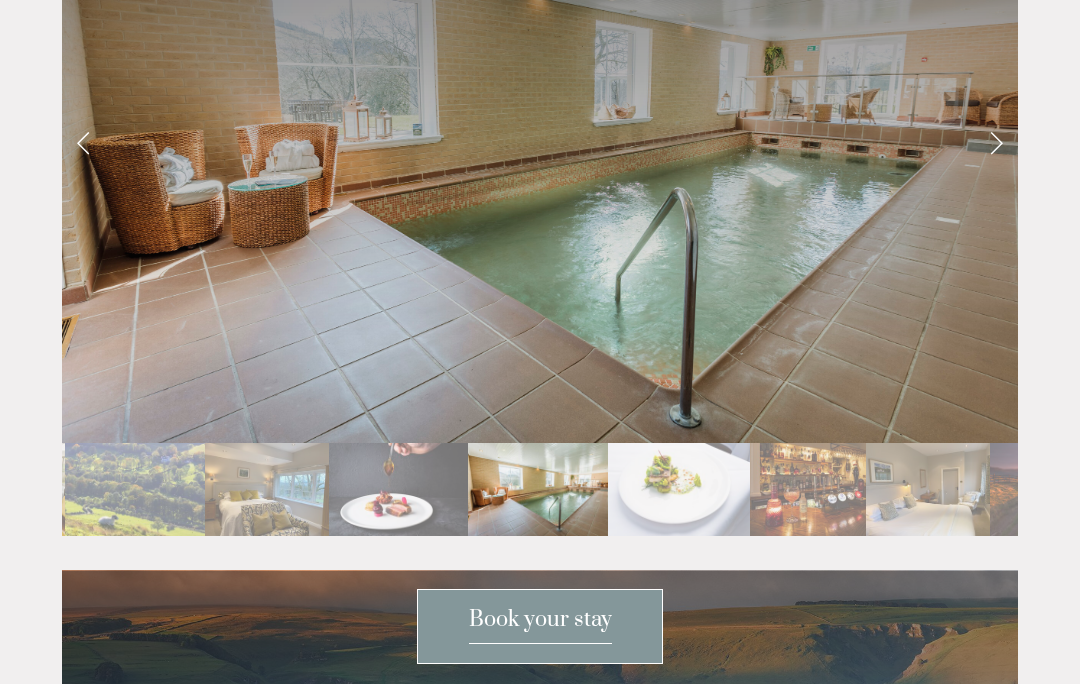 click at bounding box center (679, 489) 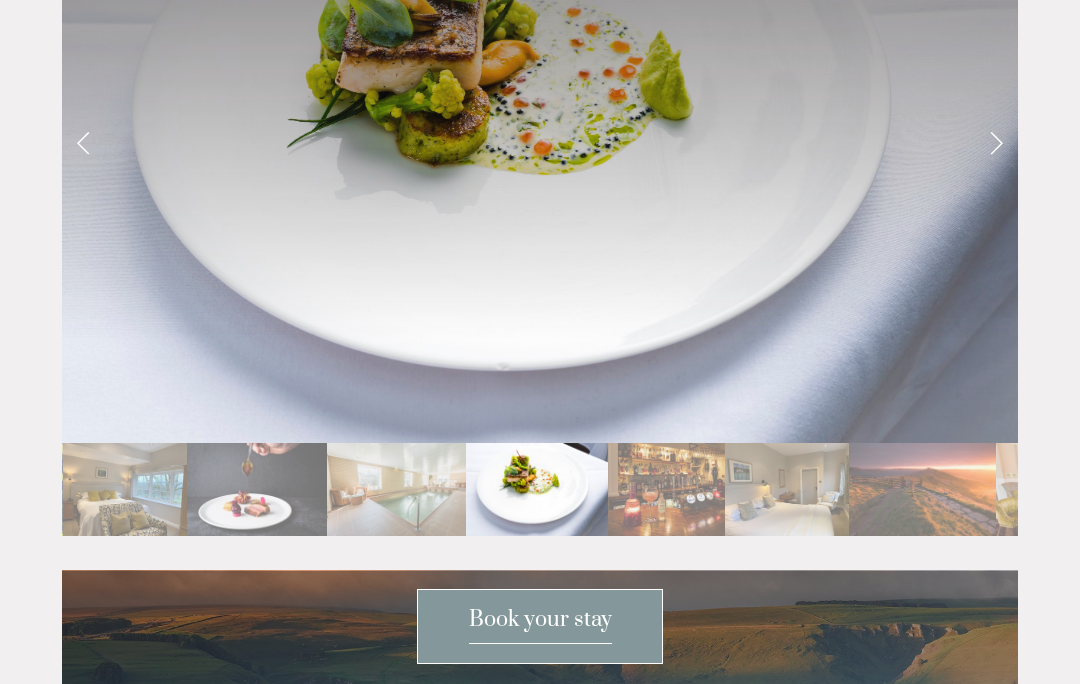 click at bounding box center [666, 489] 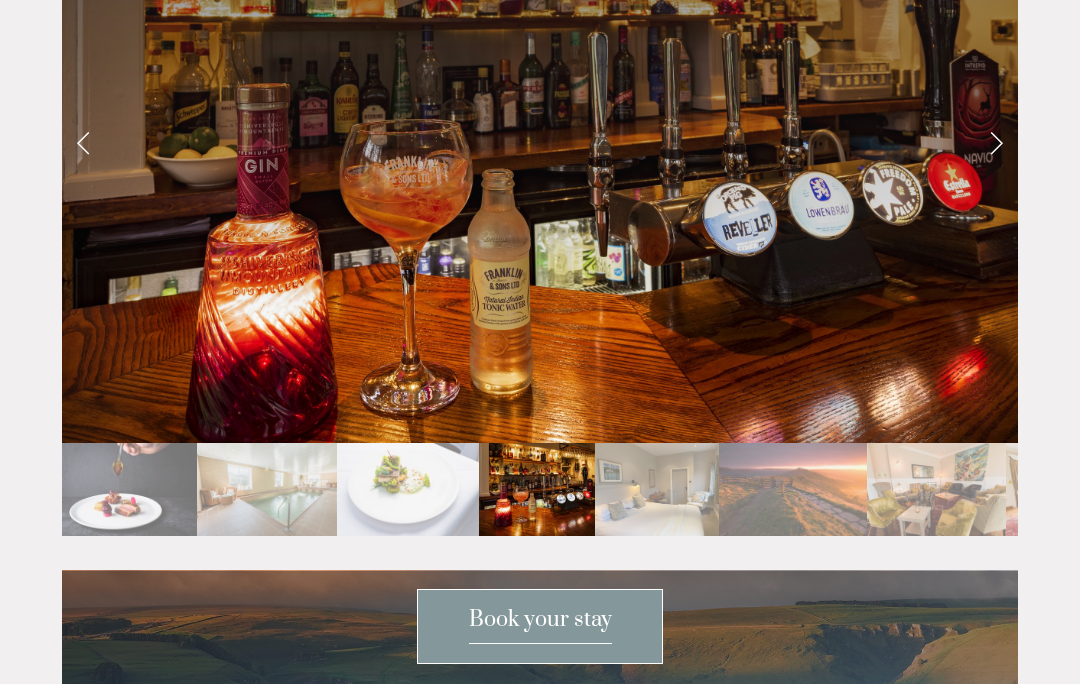 click at bounding box center (657, 489) 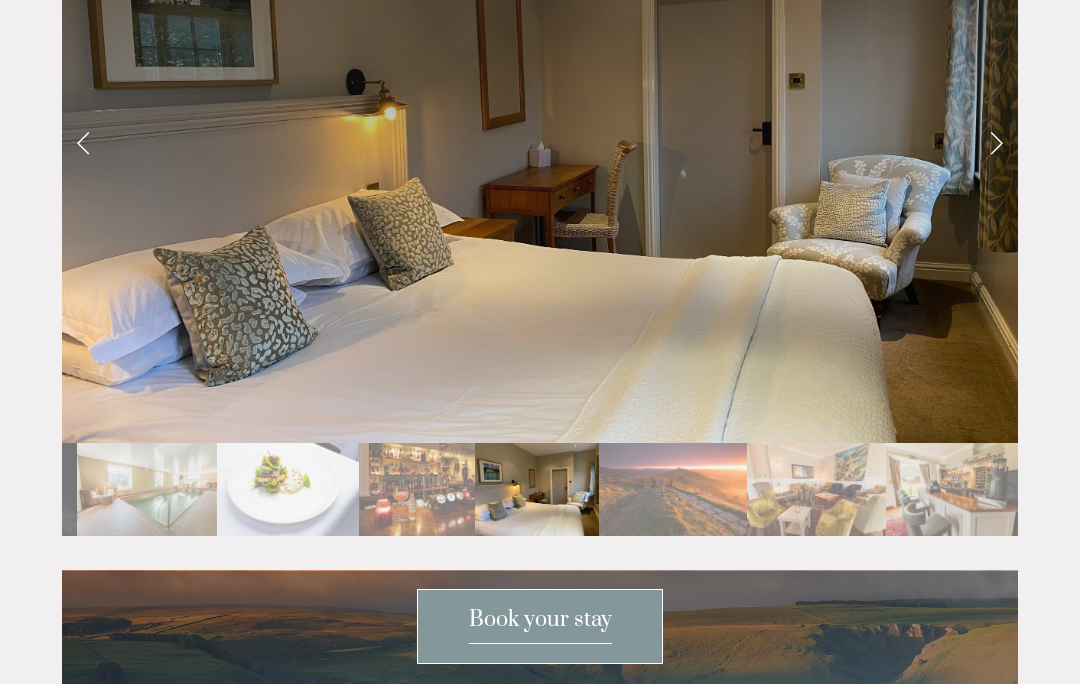 click at bounding box center (673, 489) 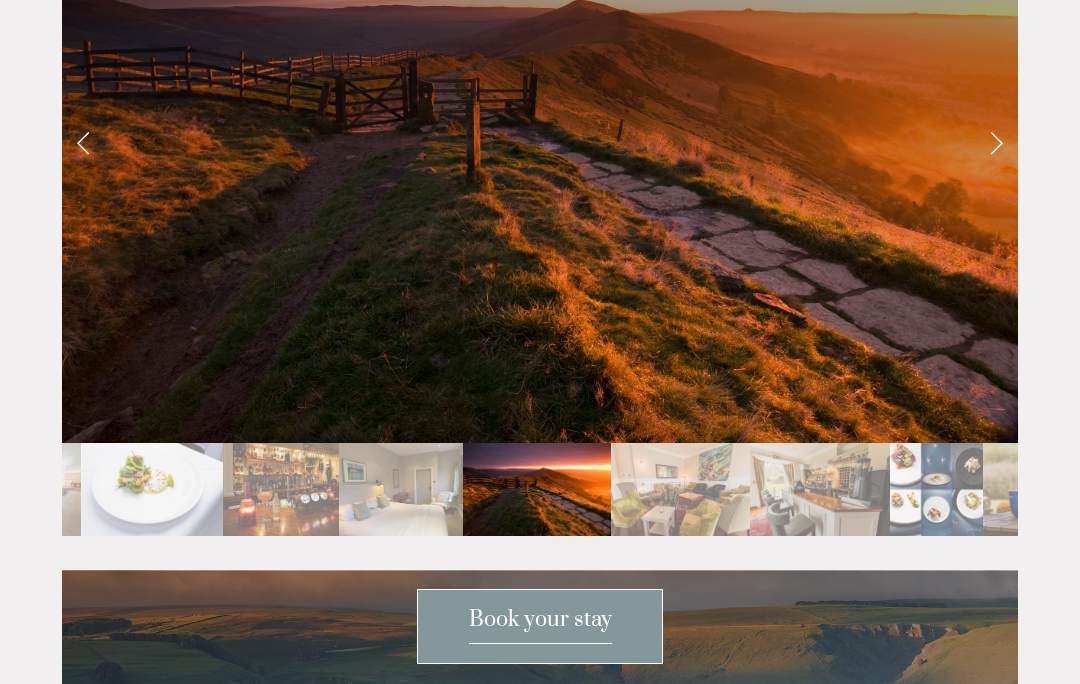 click at bounding box center [681, 489] 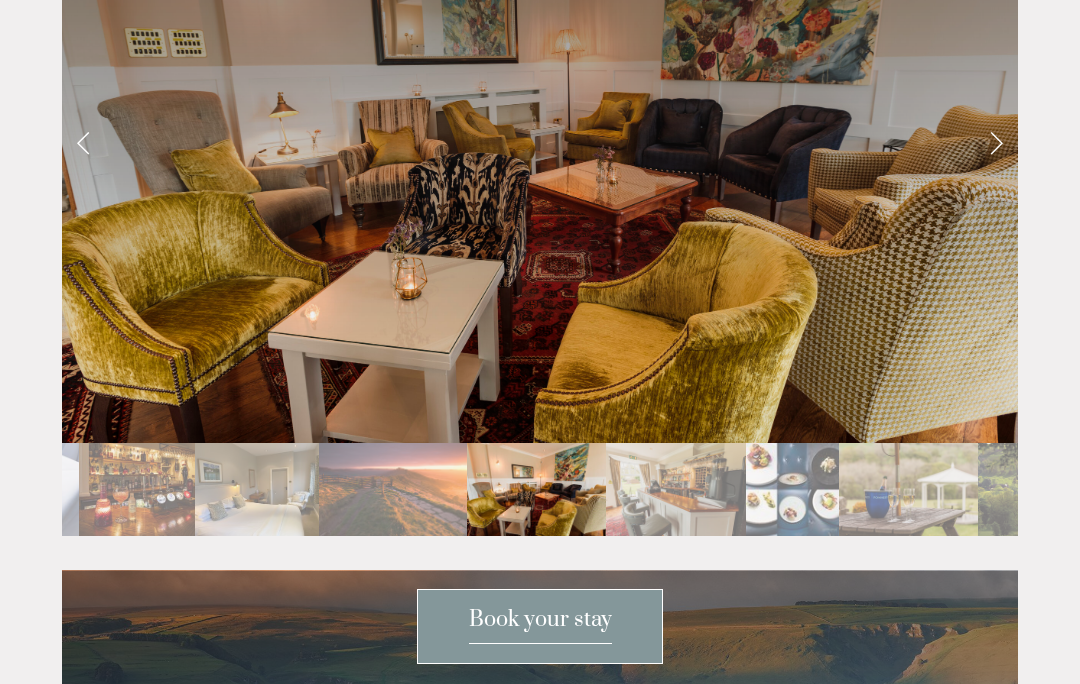 click at bounding box center (676, 489) 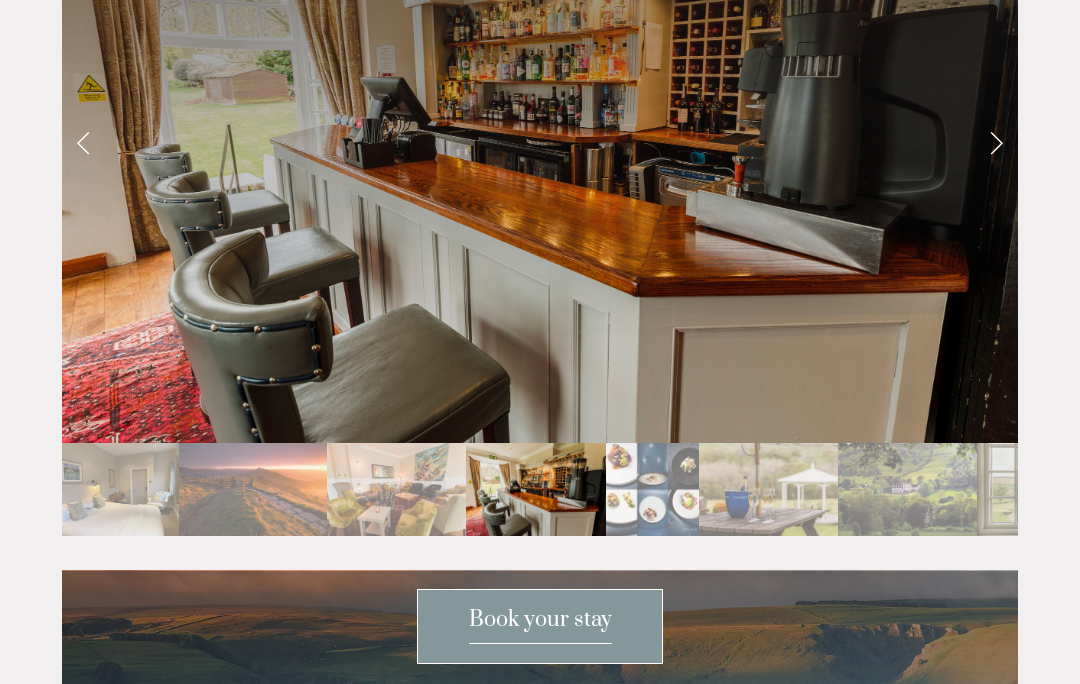 click at bounding box center [652, 489] 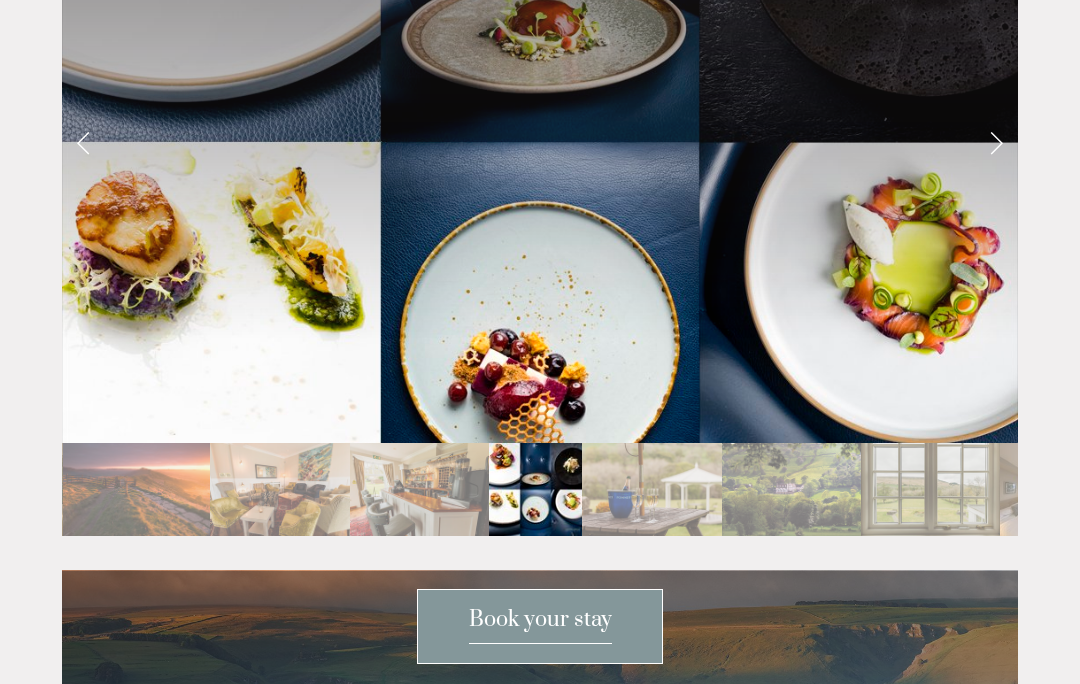 click at bounding box center [652, 489] 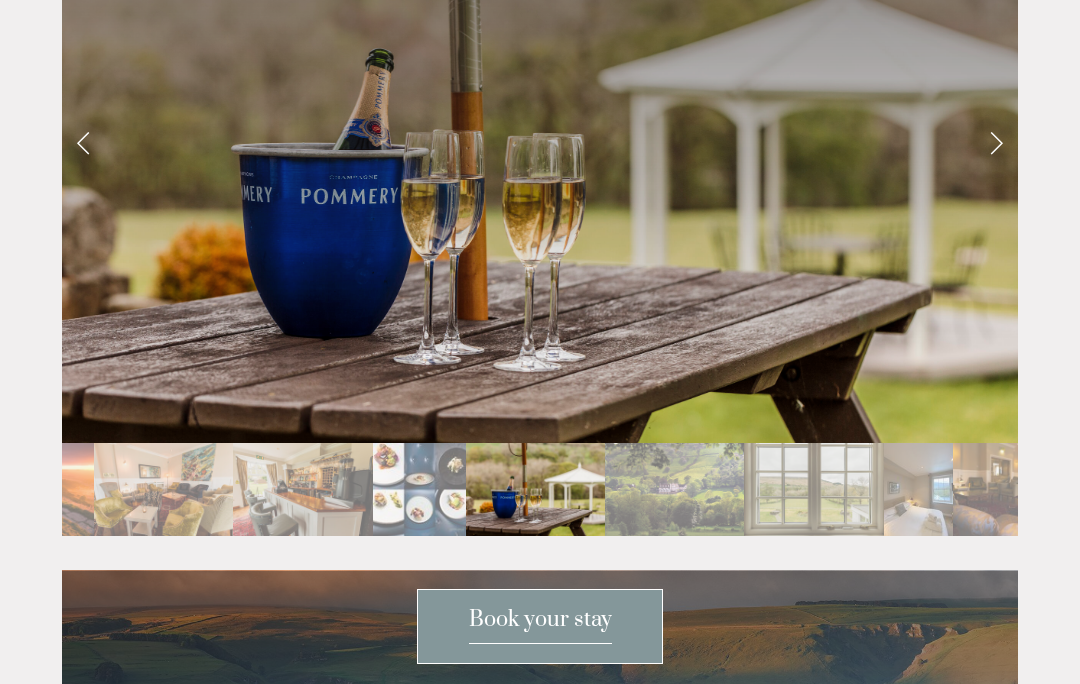 click at bounding box center [674, 489] 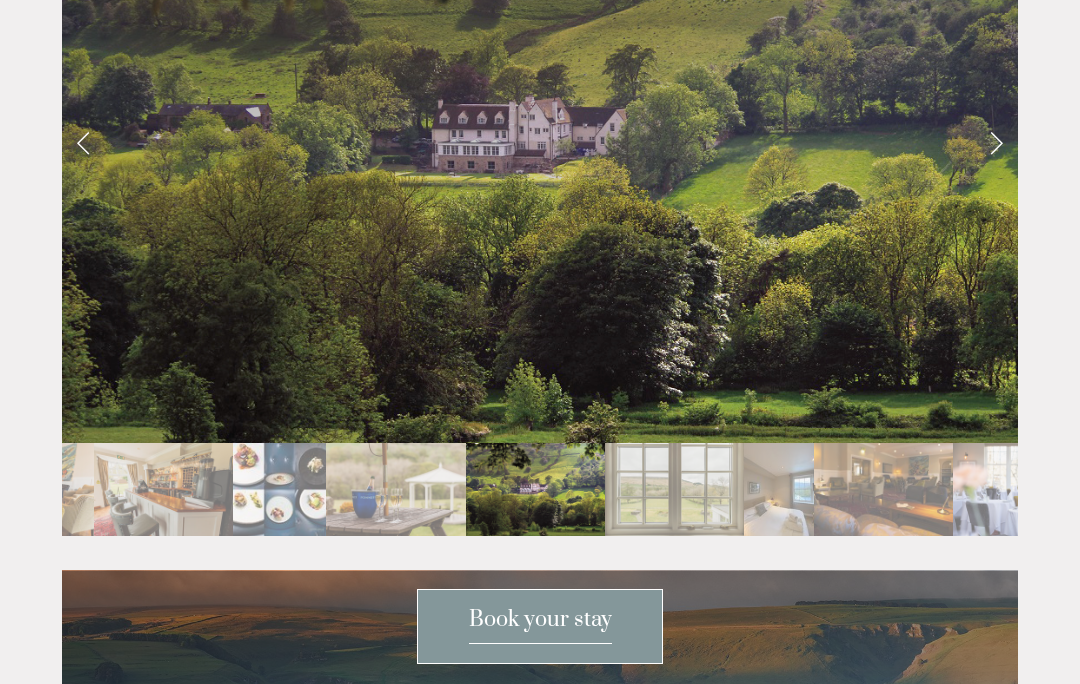 click at bounding box center (996, 142) 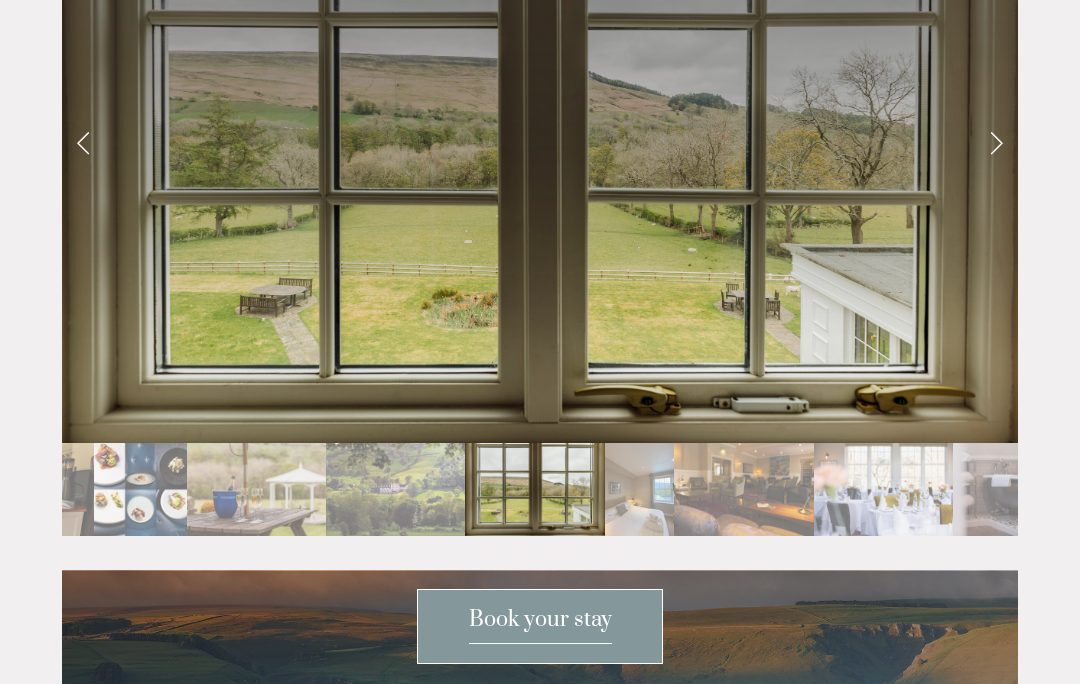 click at bounding box center (996, 142) 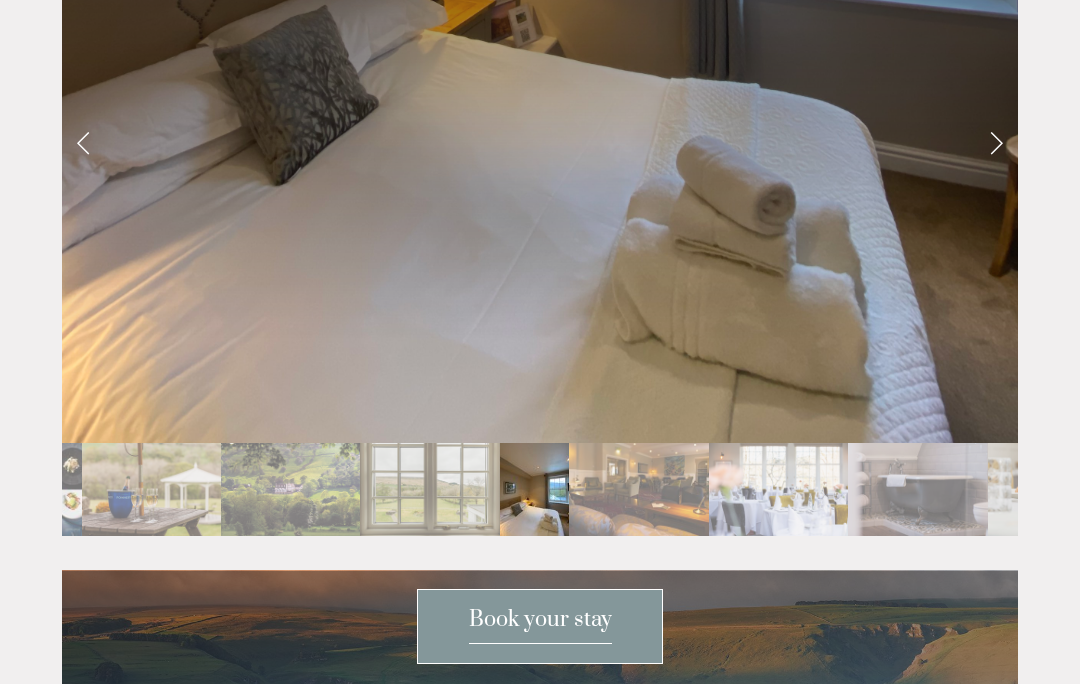 click at bounding box center (996, 142) 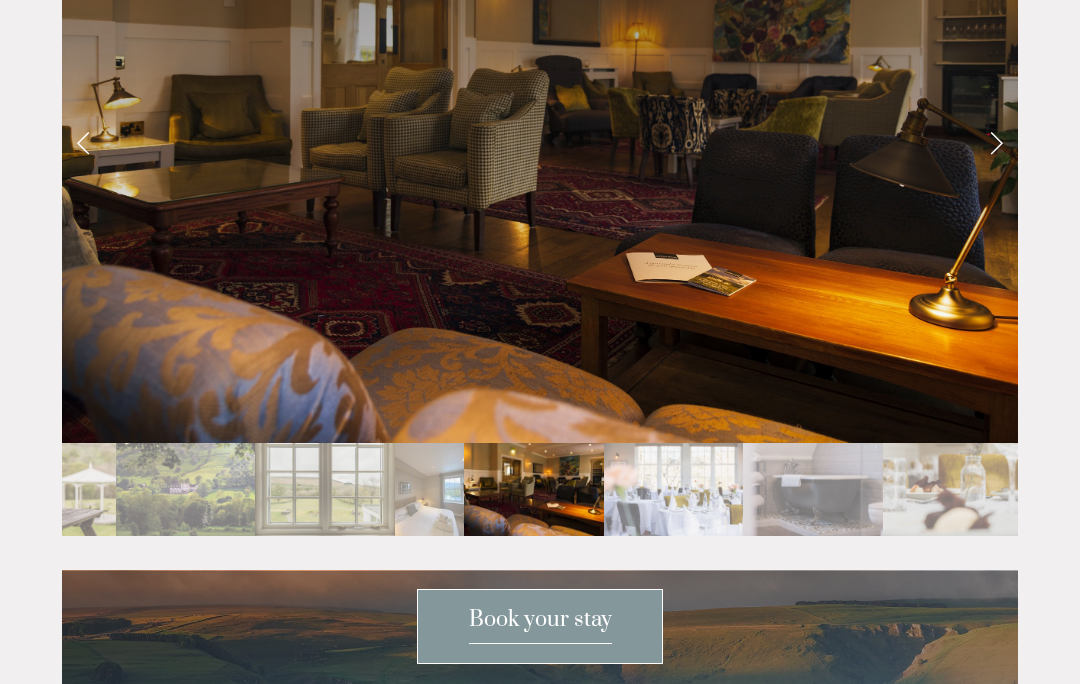 click at bounding box center (996, 142) 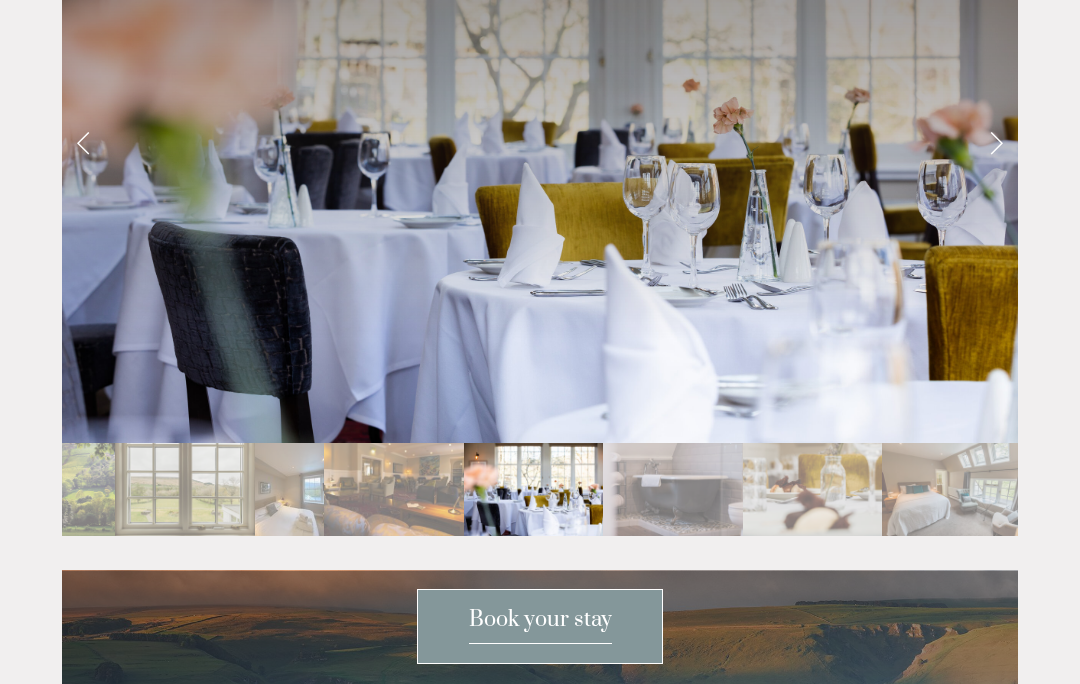 click at bounding box center [996, 142] 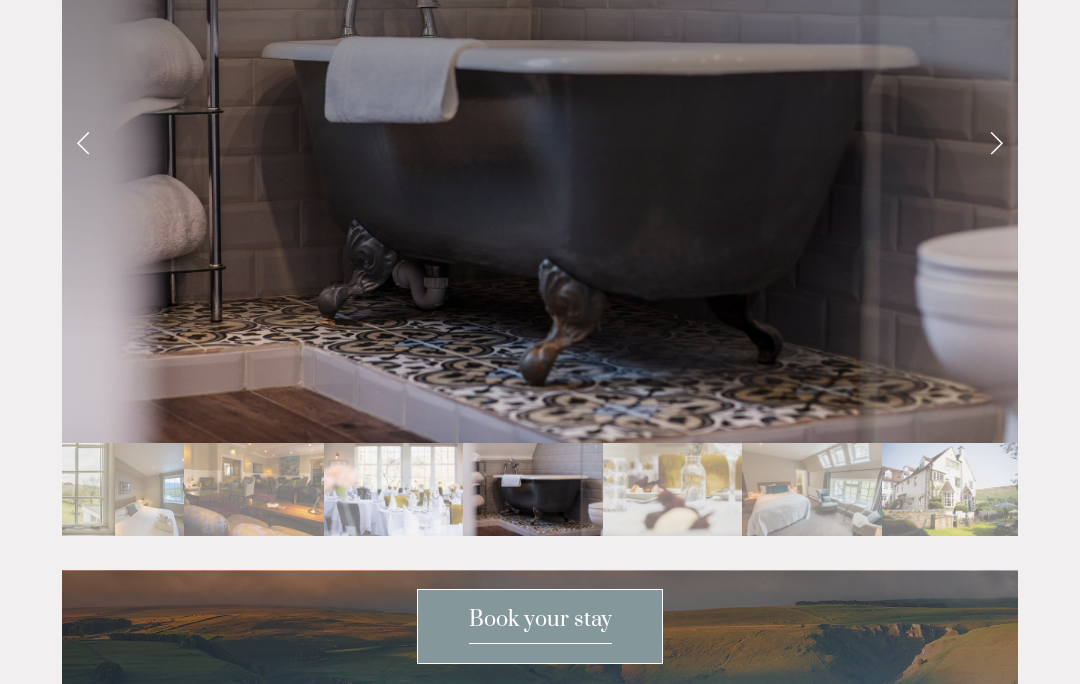 click at bounding box center (996, 142) 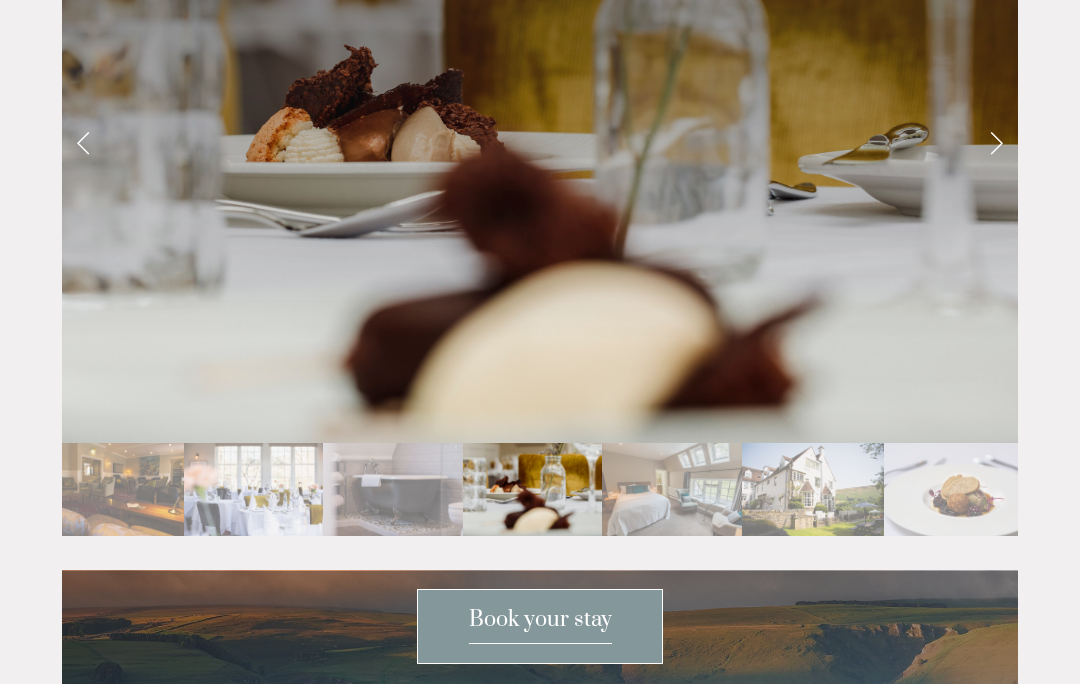 click at bounding box center [996, 142] 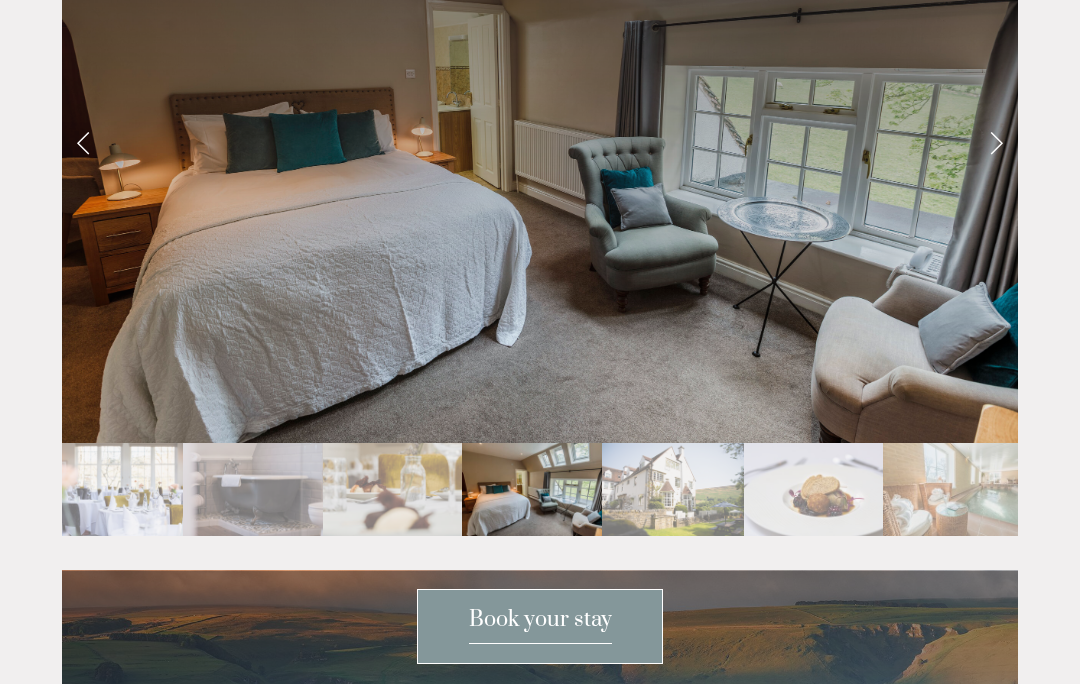 click at bounding box center (996, 142) 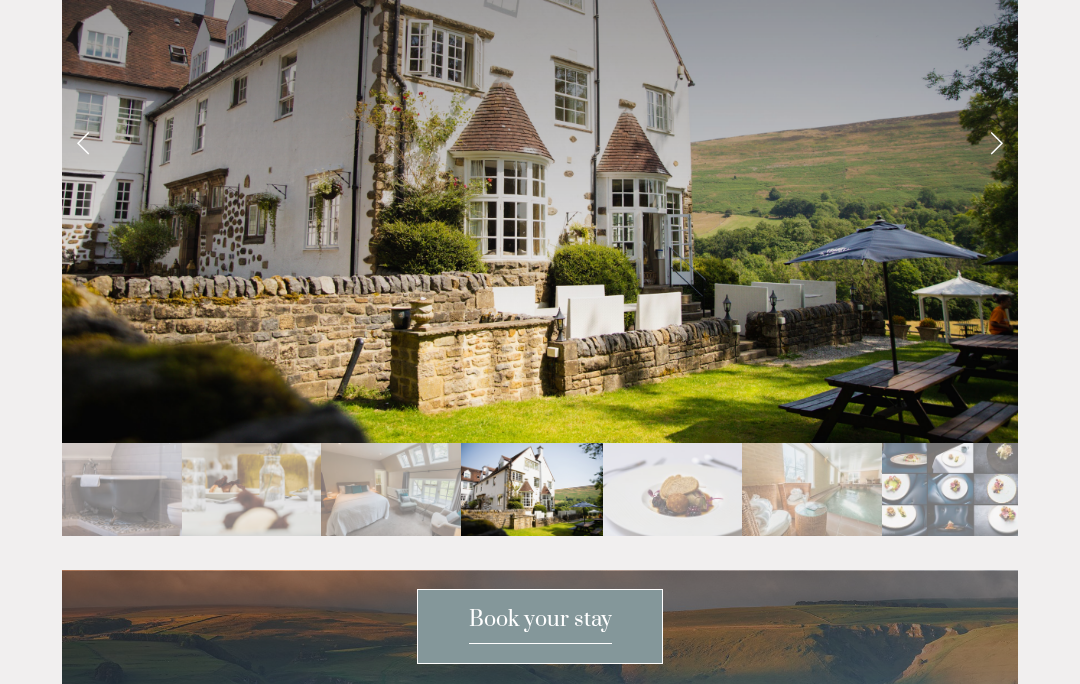click at bounding box center [996, 142] 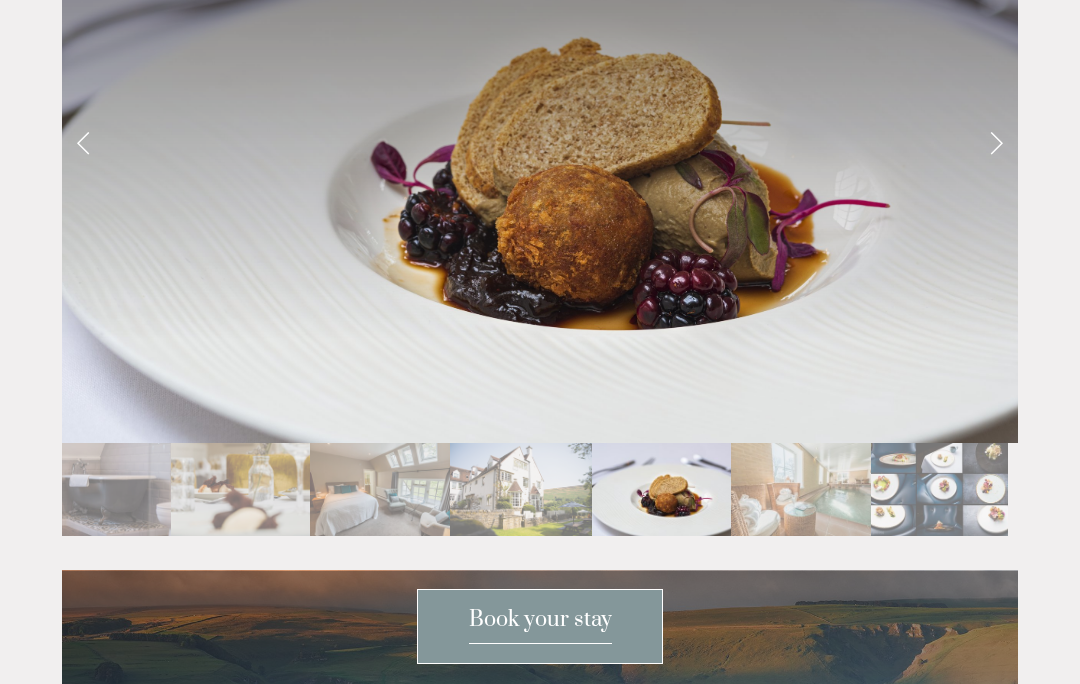 click at bounding box center [996, 142] 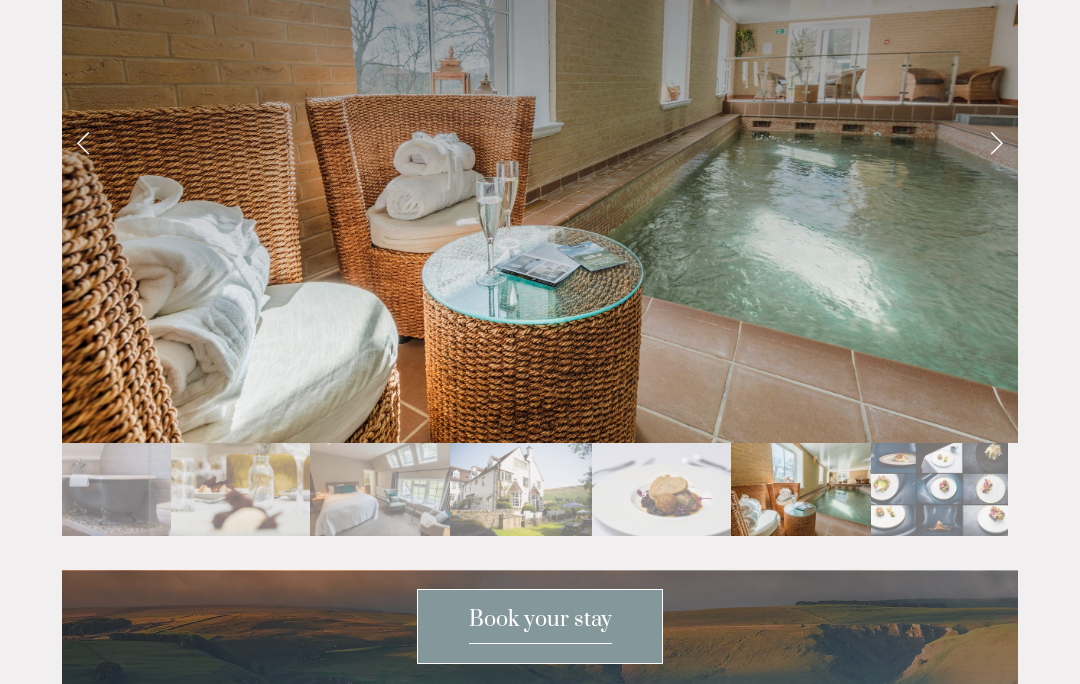 click at bounding box center (996, 142) 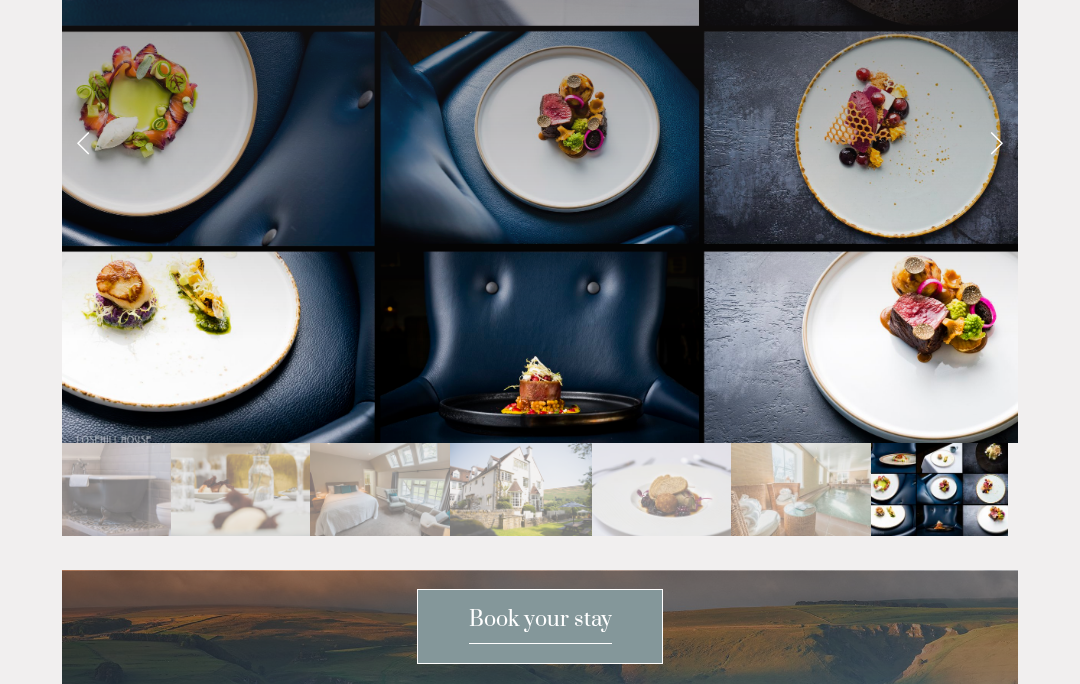 click at bounding box center (996, 142) 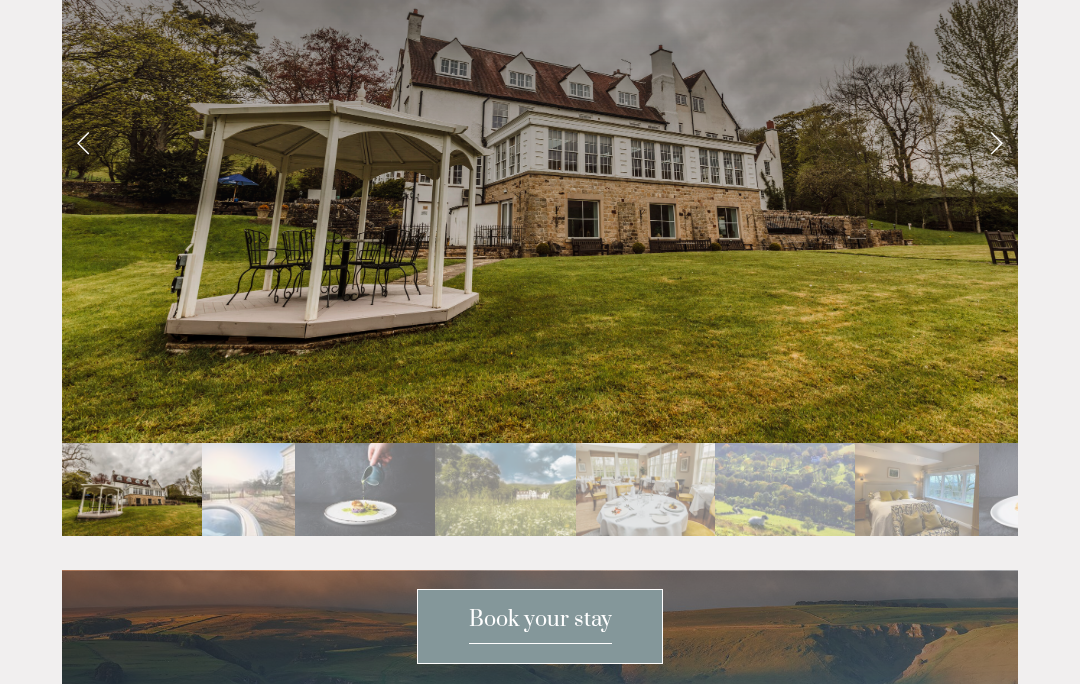 click at bounding box center (996, 142) 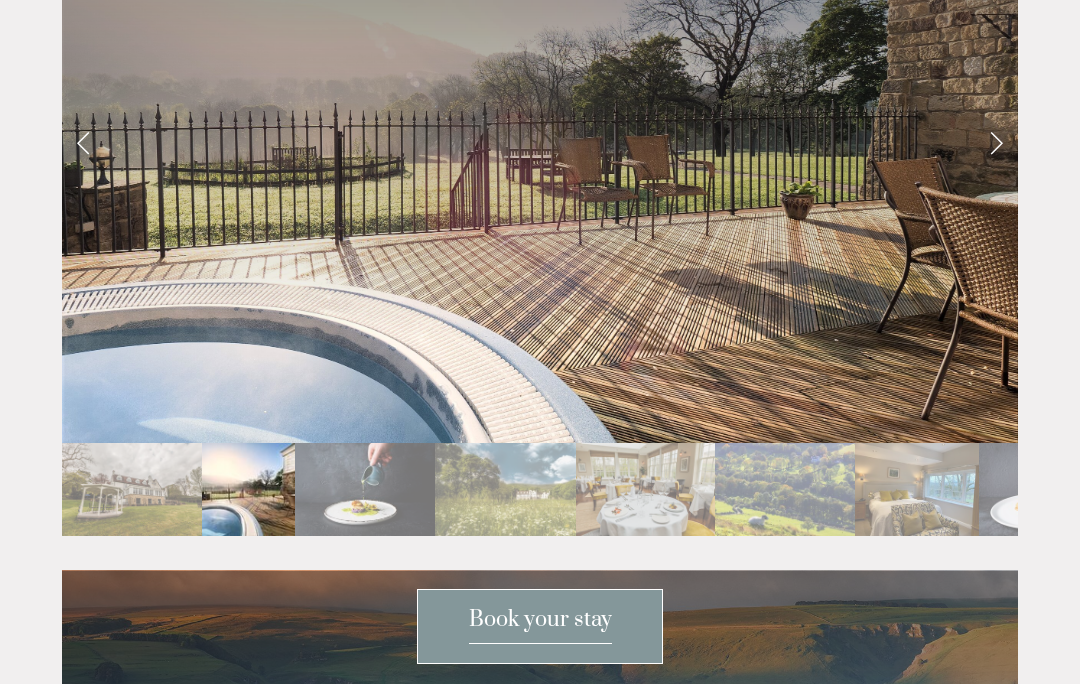 click at bounding box center (996, 142) 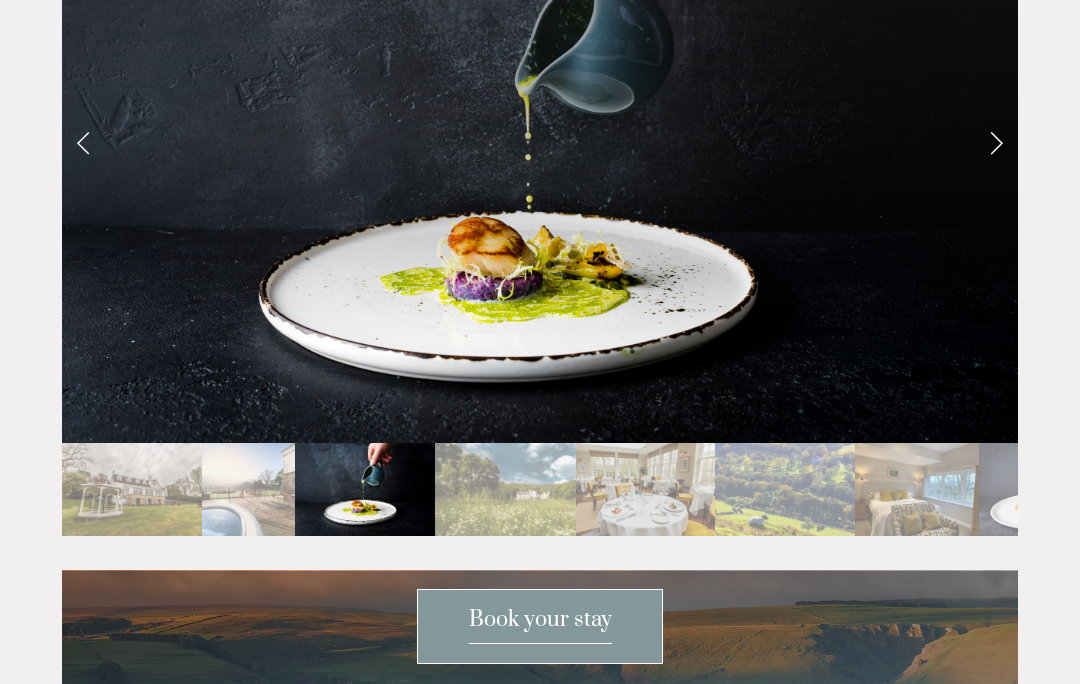 click at bounding box center [996, 142] 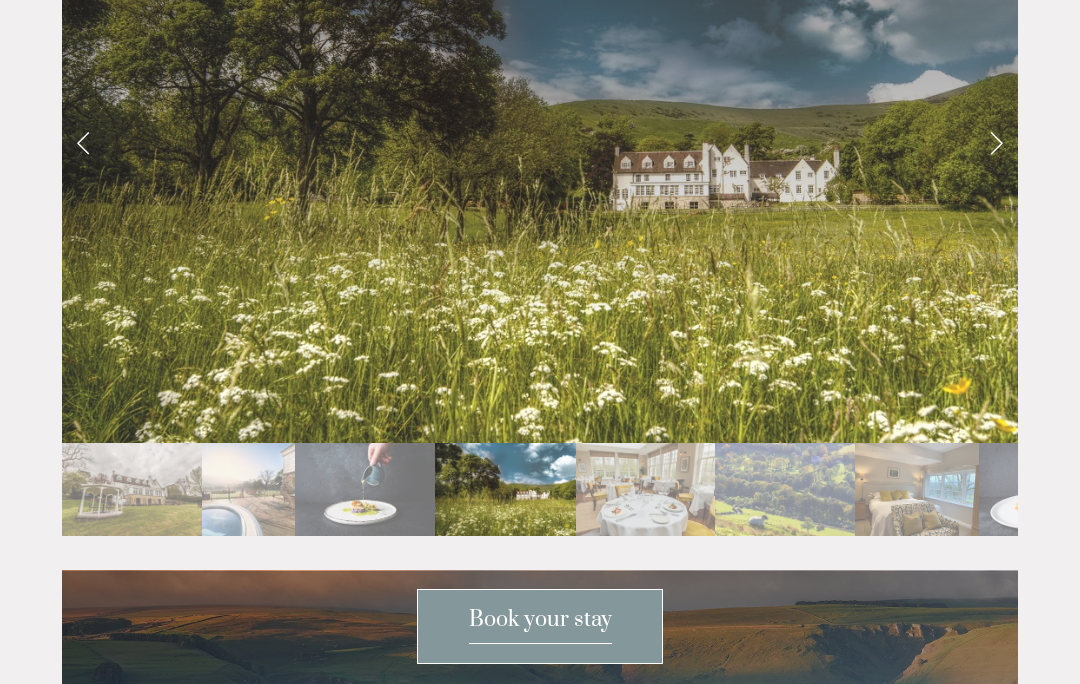 click at bounding box center [996, 142] 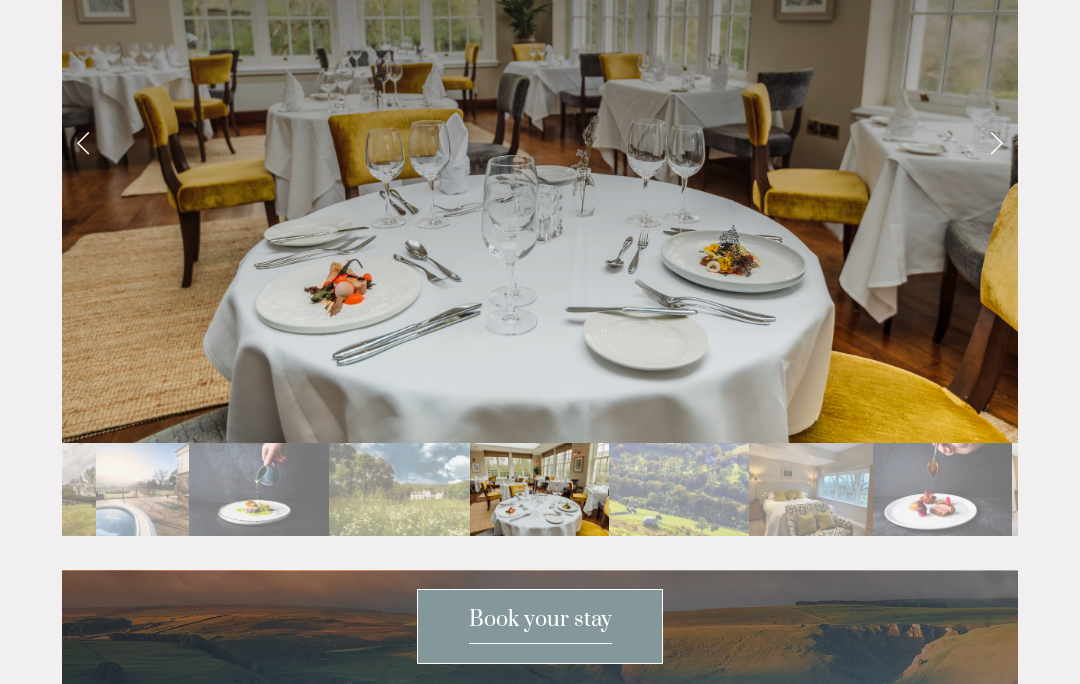 click at bounding box center (996, 142) 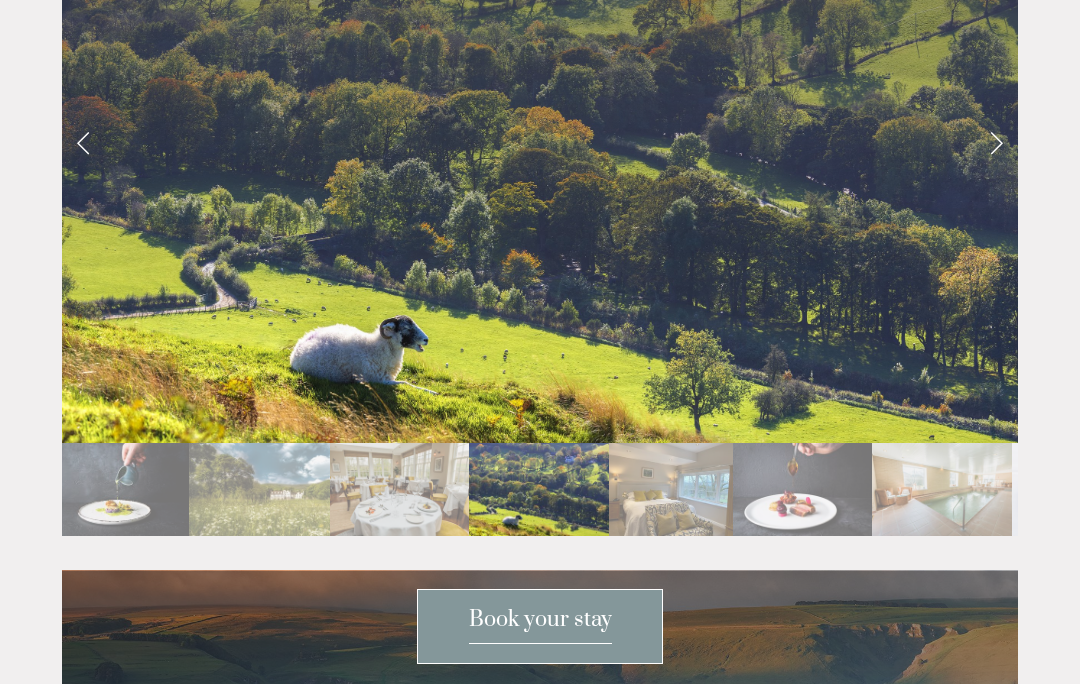 click at bounding box center (996, 142) 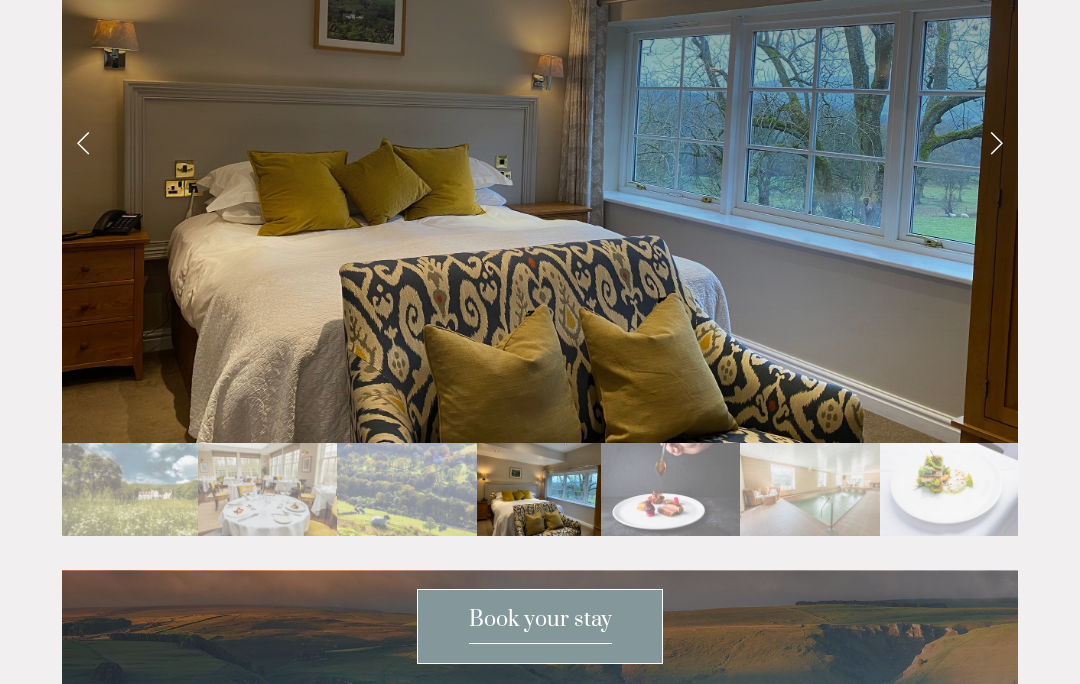 click at bounding box center (996, 142) 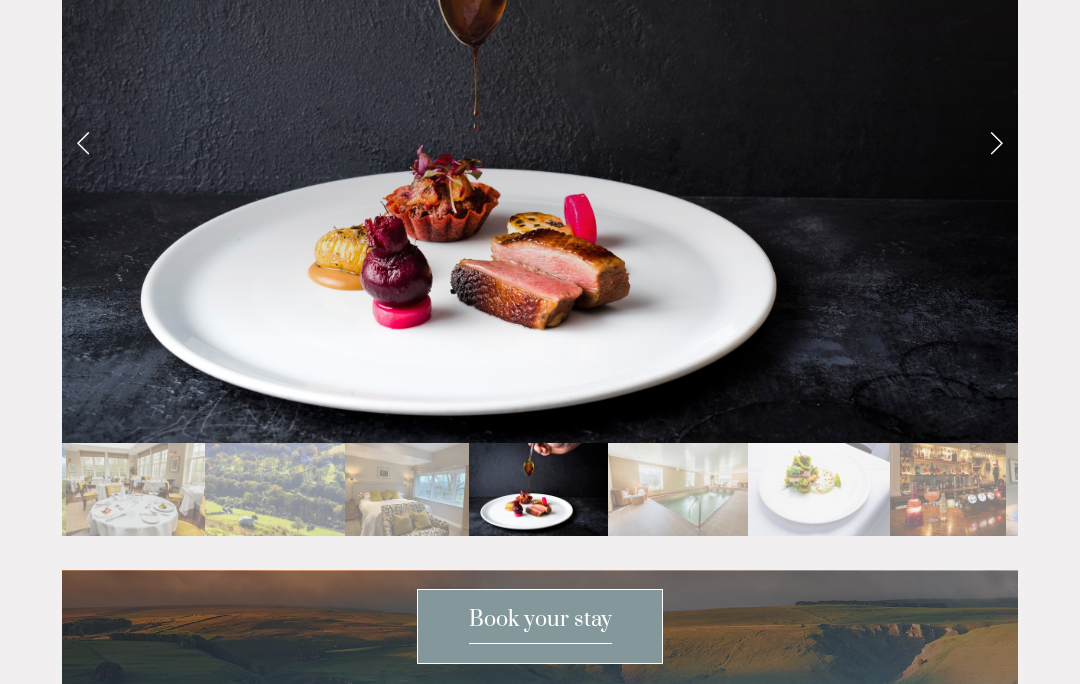 click at bounding box center [996, 142] 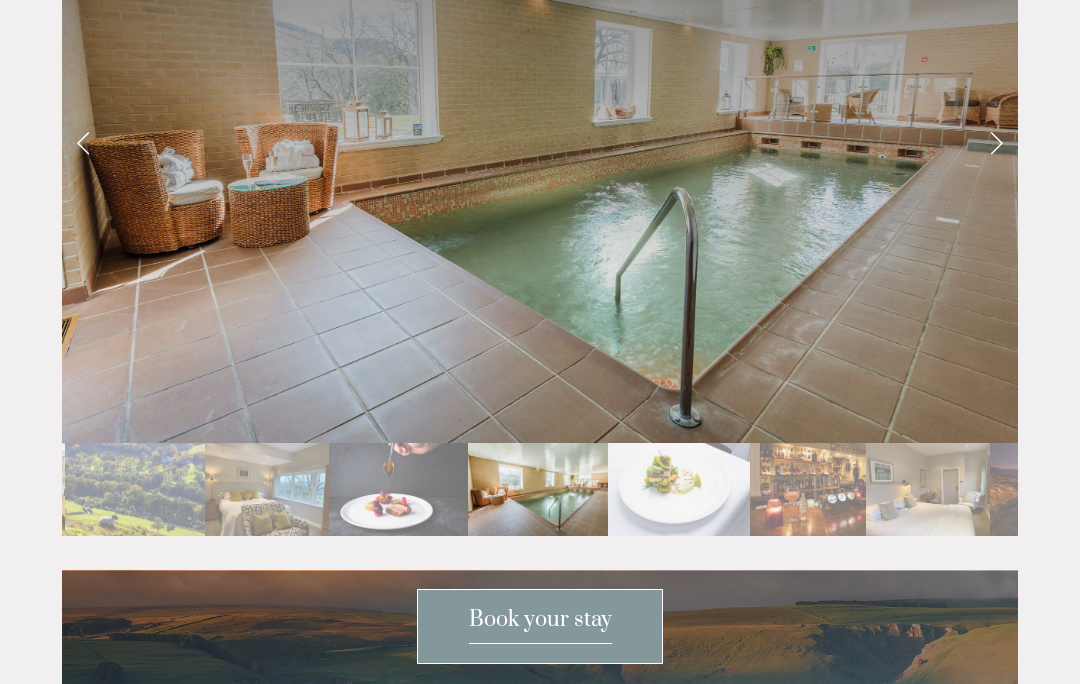 click at bounding box center [996, 142] 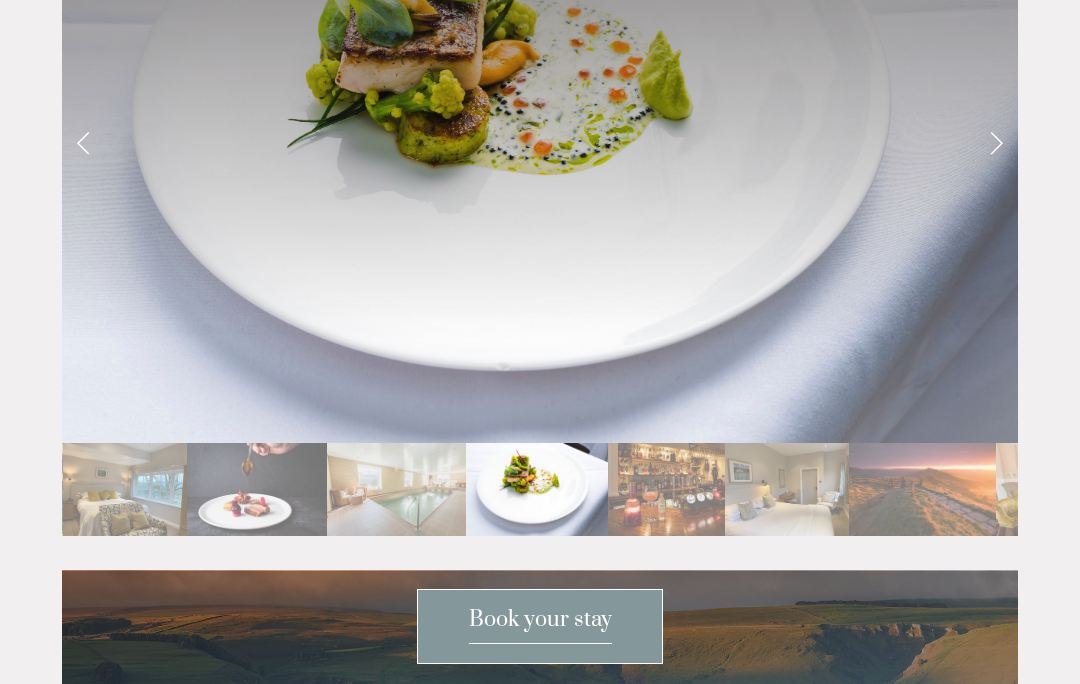 click at bounding box center [996, 142] 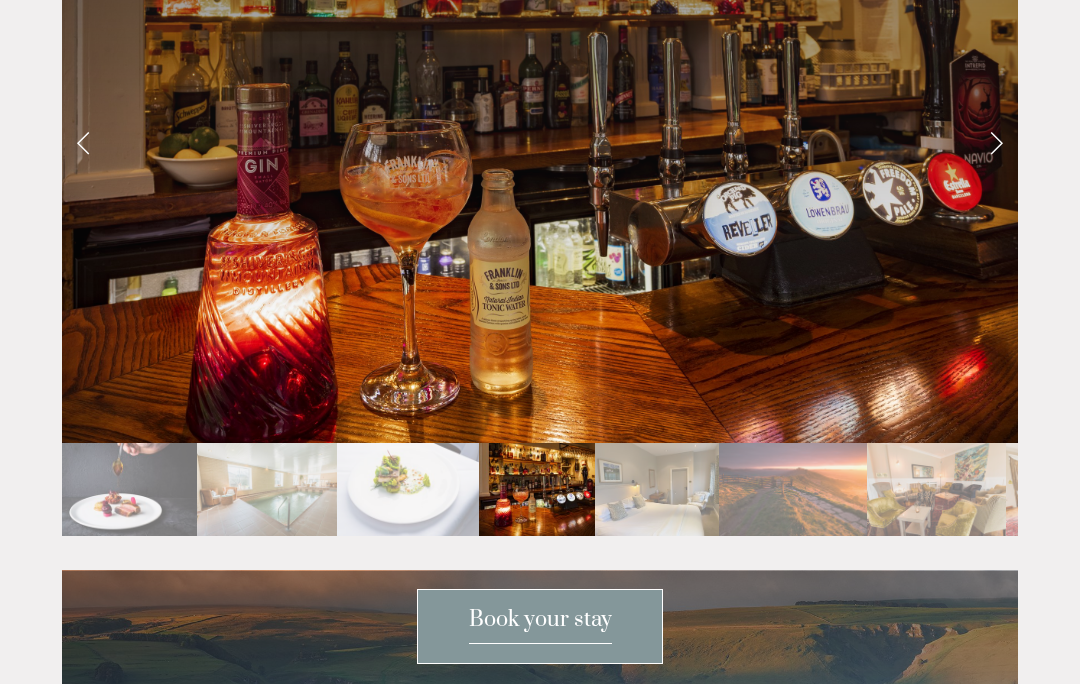 scroll, scrollTop: 3656, scrollLeft: 0, axis: vertical 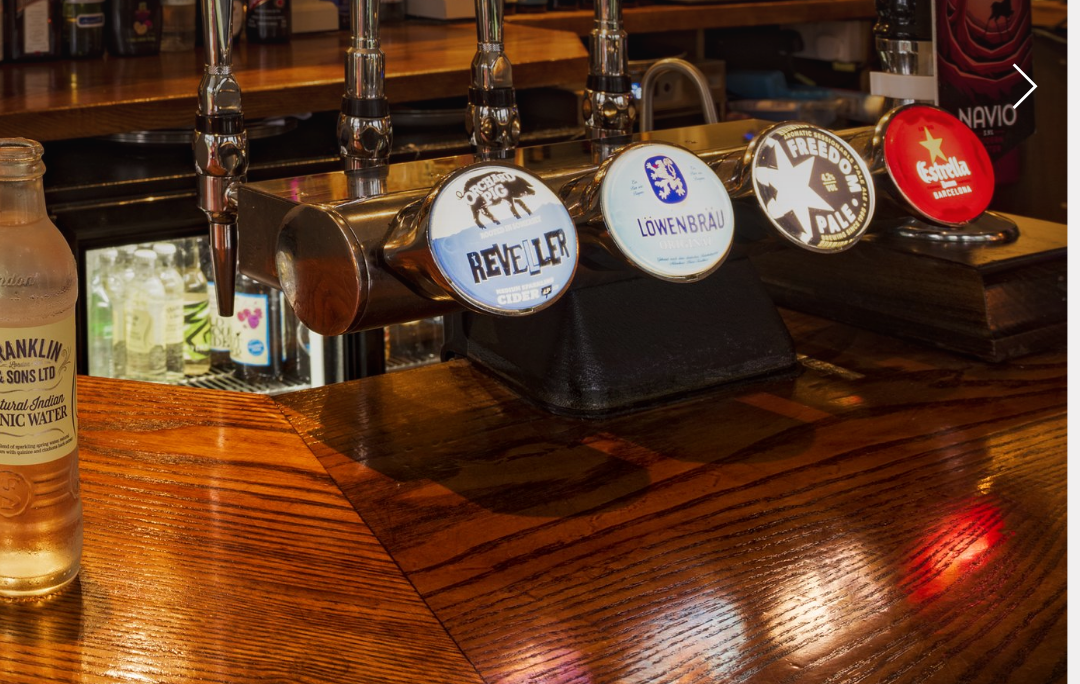 click at bounding box center (996, 123) 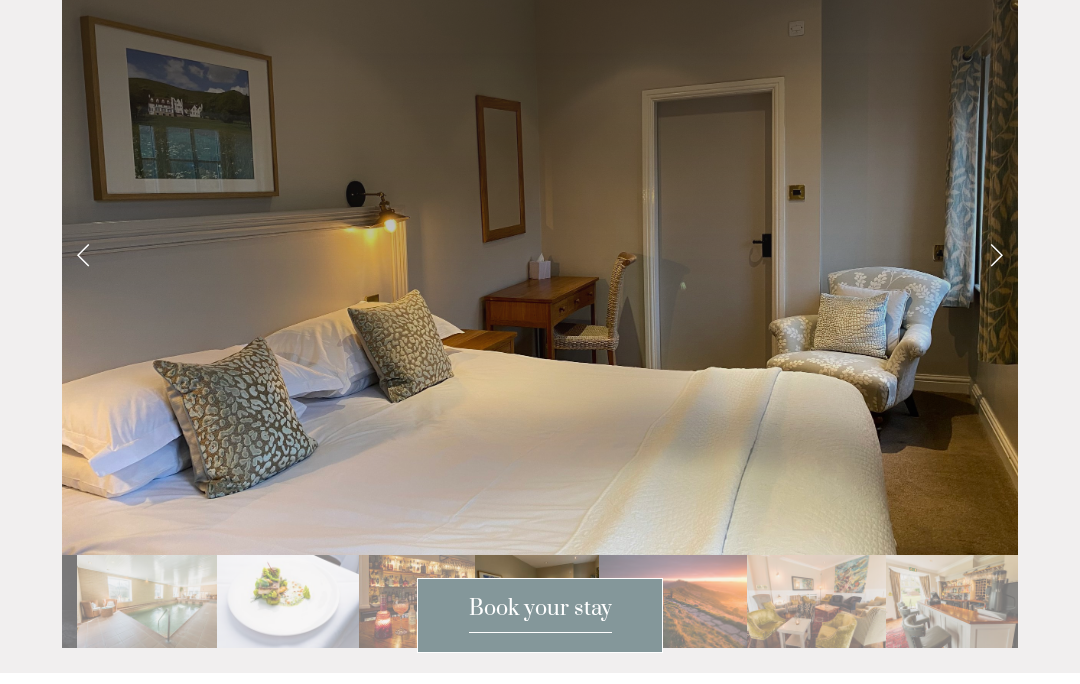scroll, scrollTop: 3525, scrollLeft: 0, axis: vertical 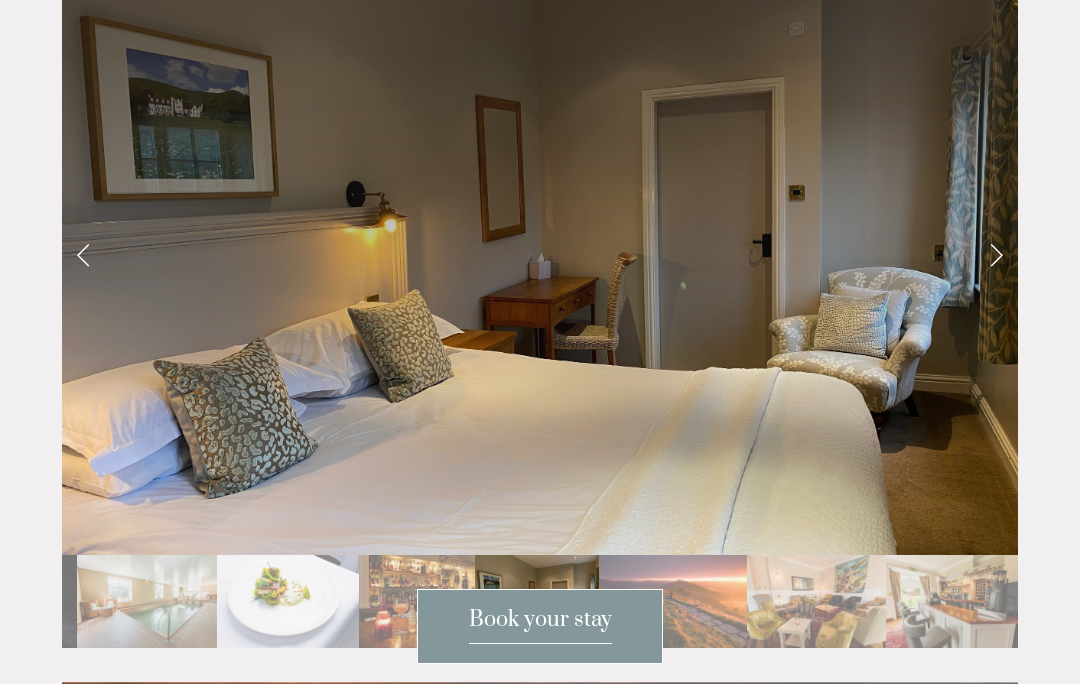 click at bounding box center (996, 254) 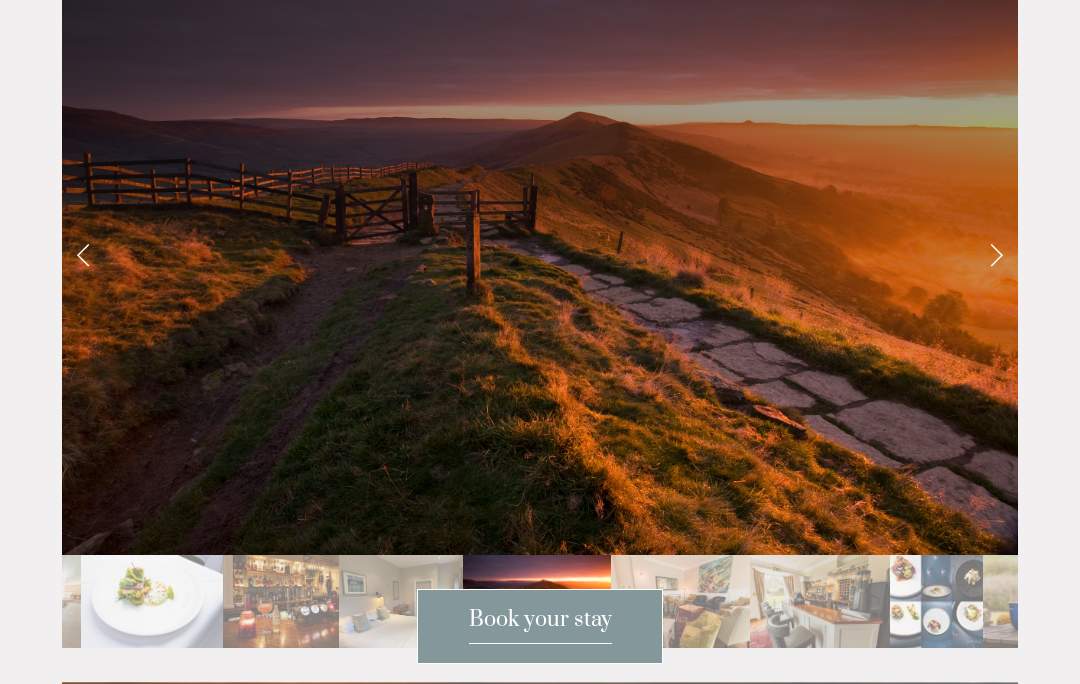 click at bounding box center (996, 254) 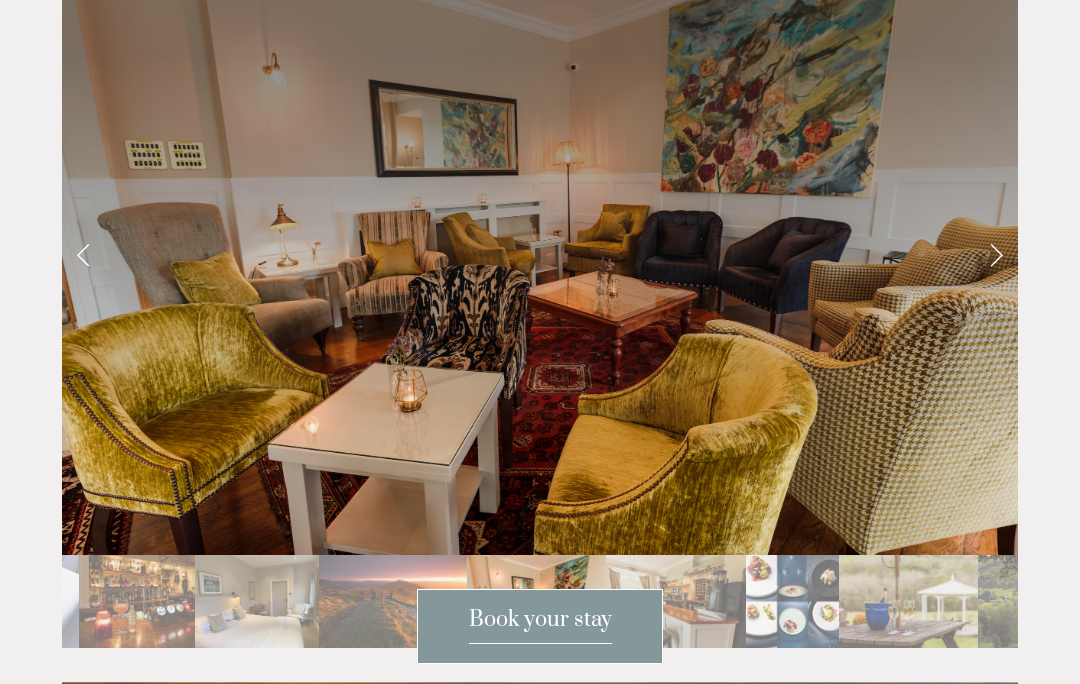click at bounding box center [996, 254] 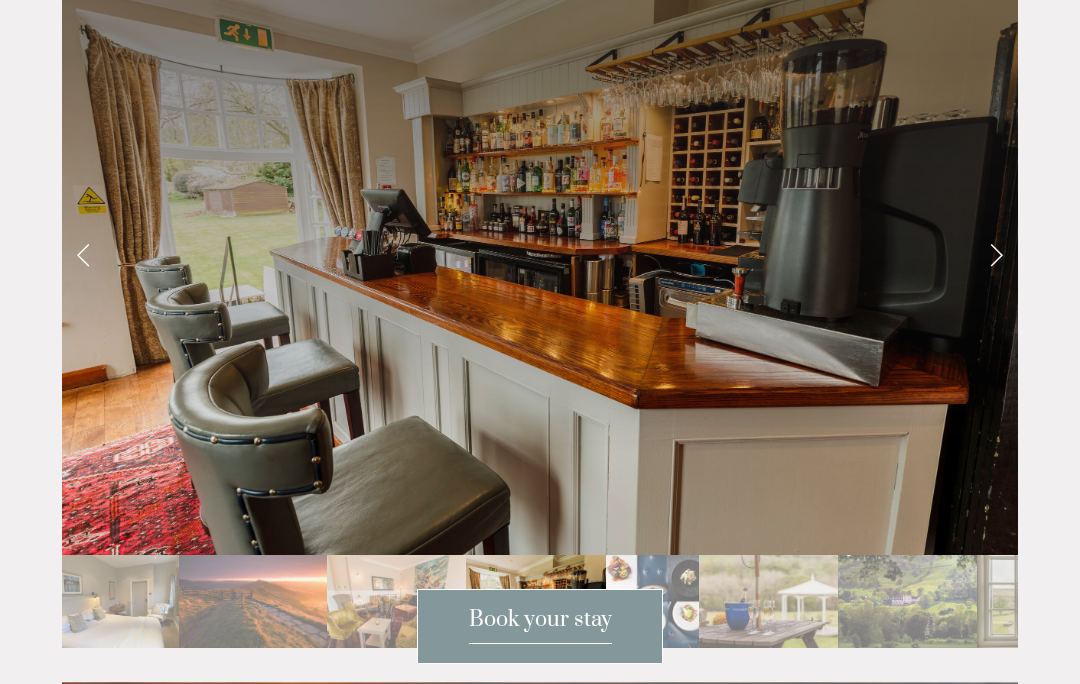click at bounding box center [996, 254] 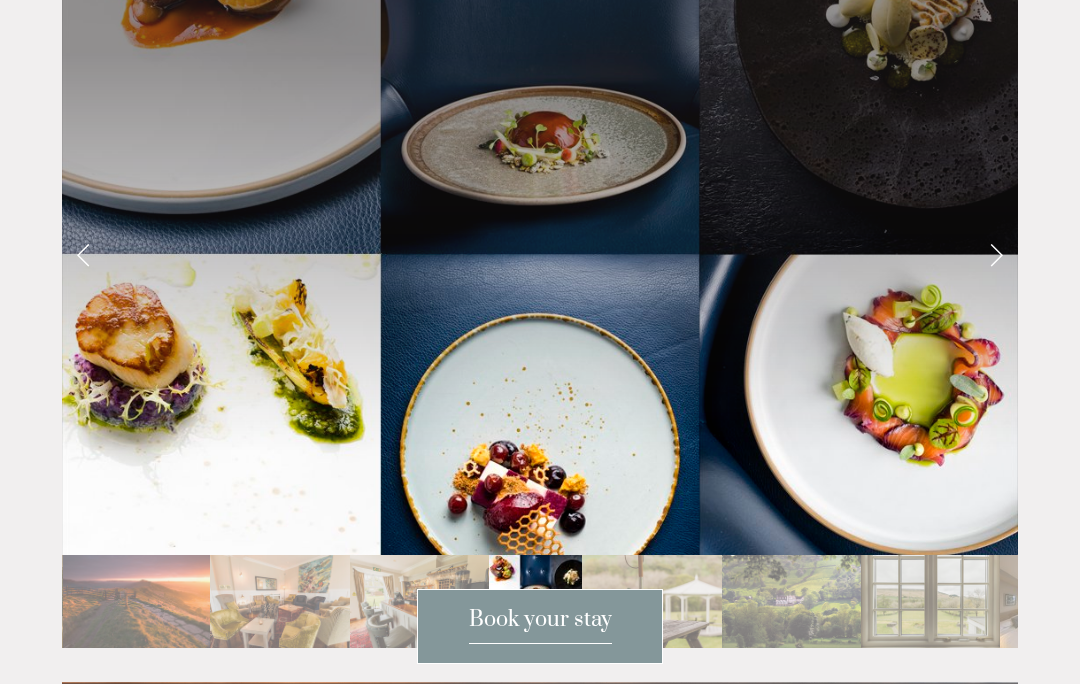 click at bounding box center [996, 254] 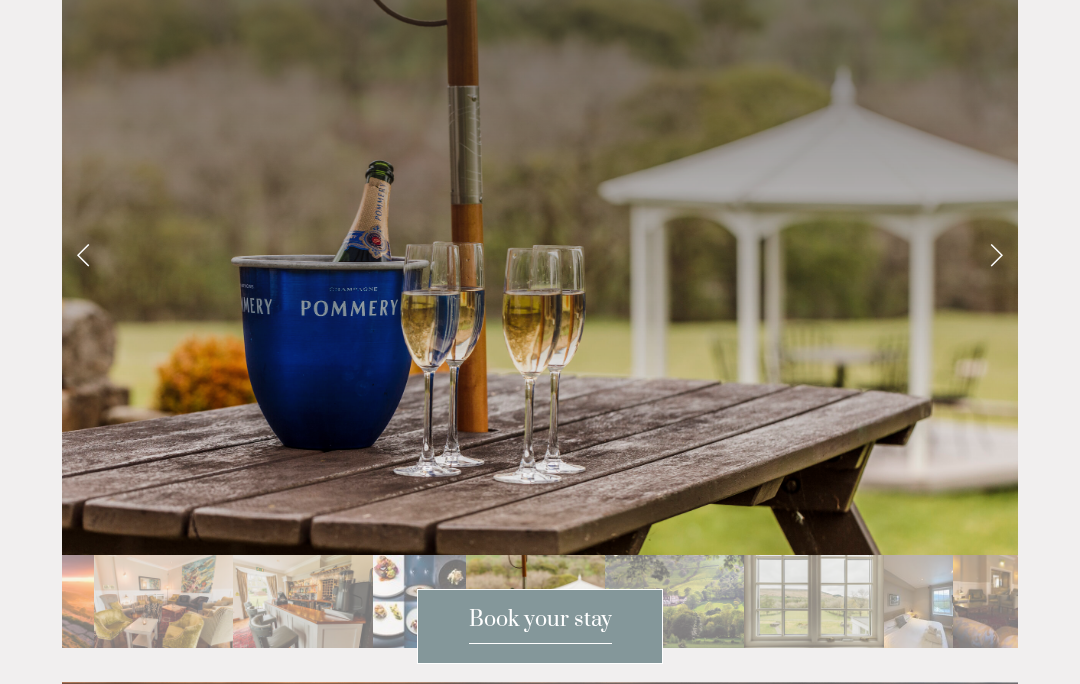 click at bounding box center (996, 254) 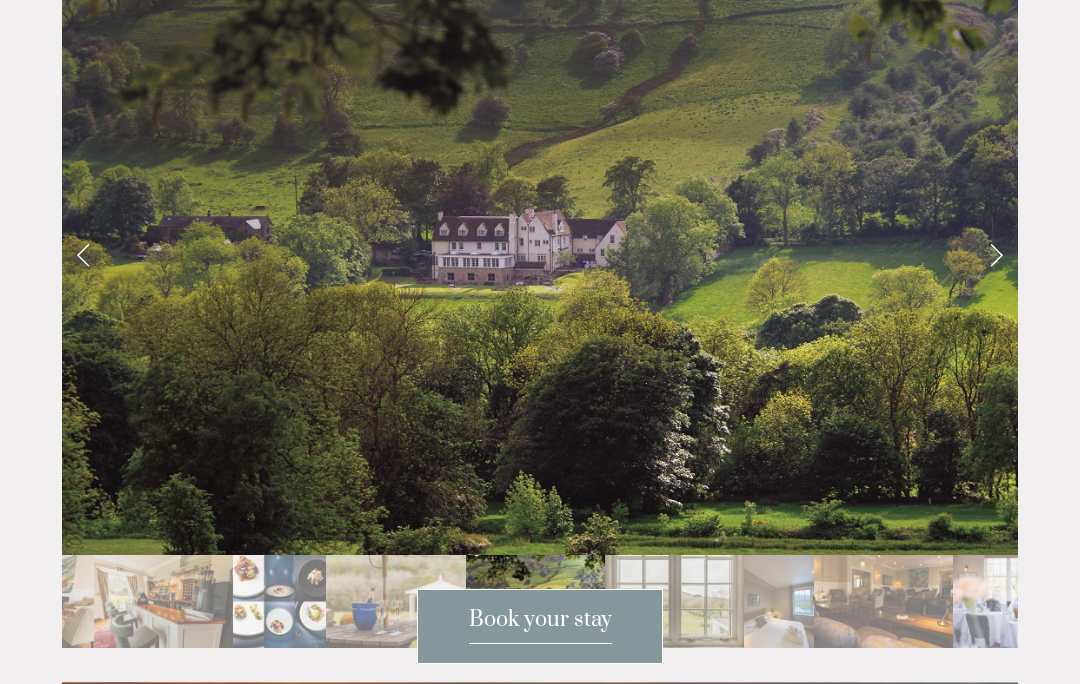 click at bounding box center [996, 254] 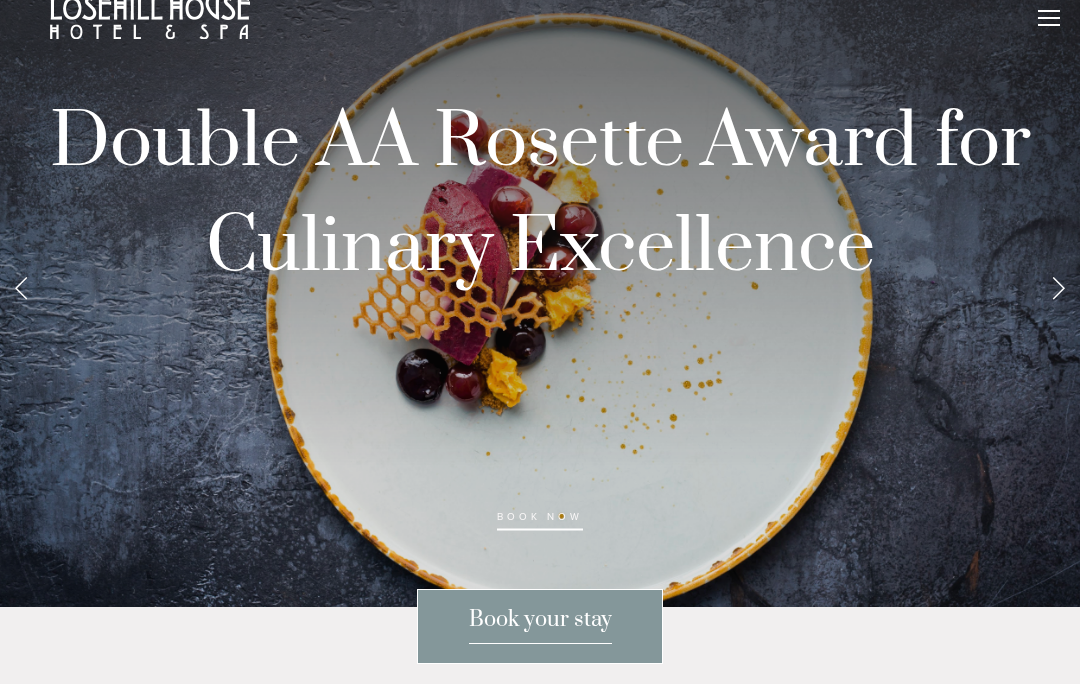 scroll, scrollTop: 34, scrollLeft: 0, axis: vertical 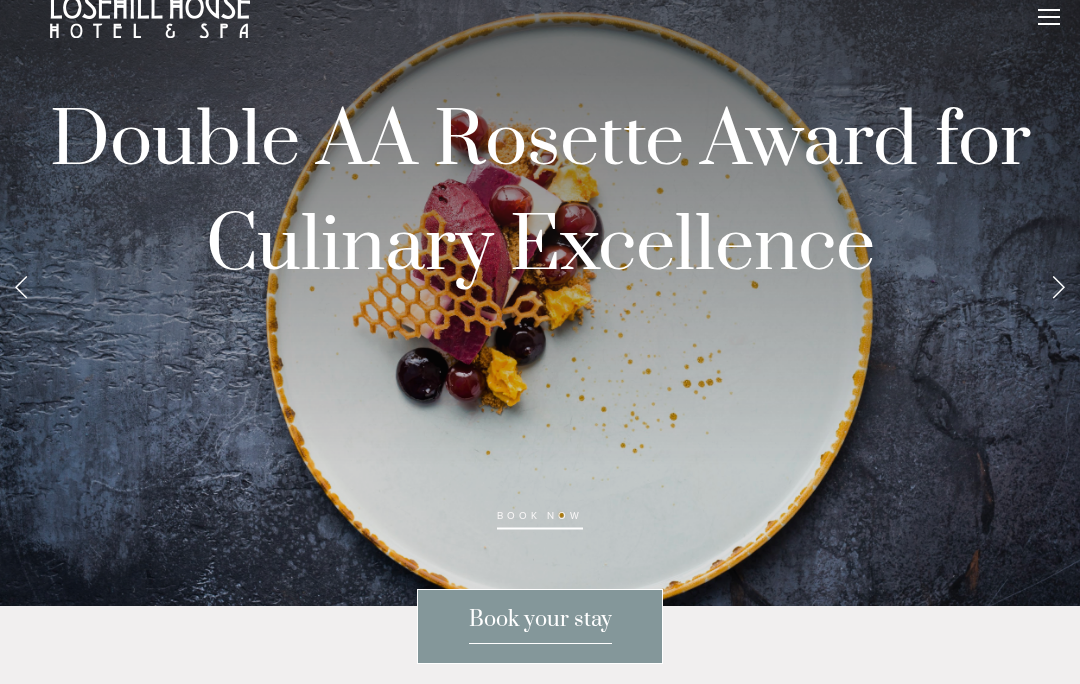 click at bounding box center [1049, 24] 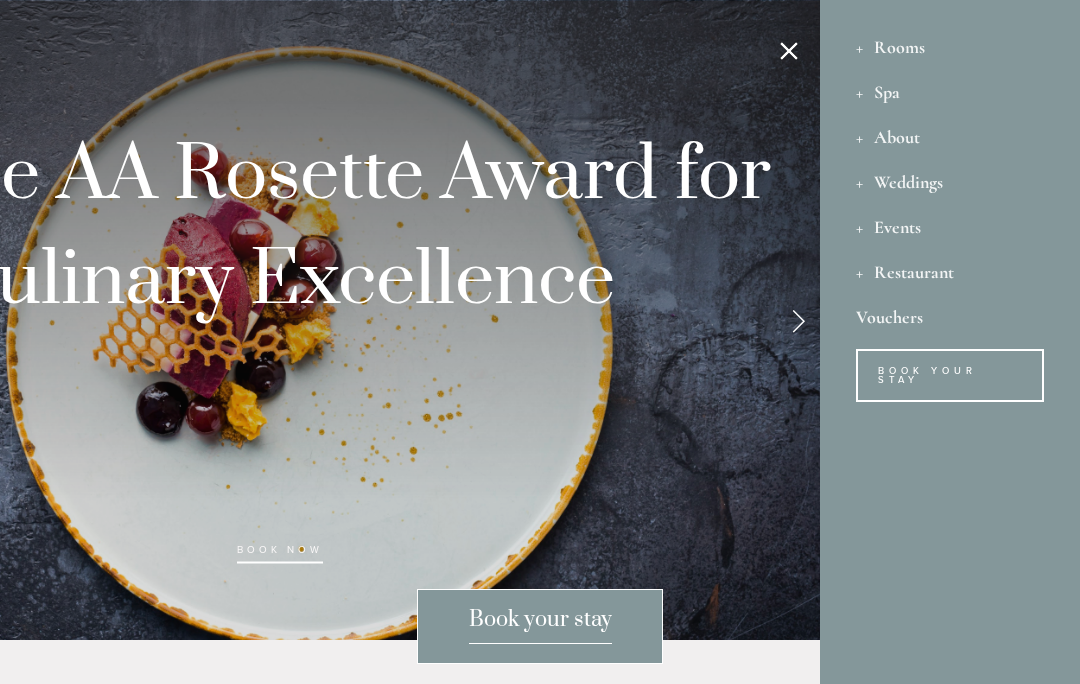 scroll, scrollTop: 0, scrollLeft: 0, axis: both 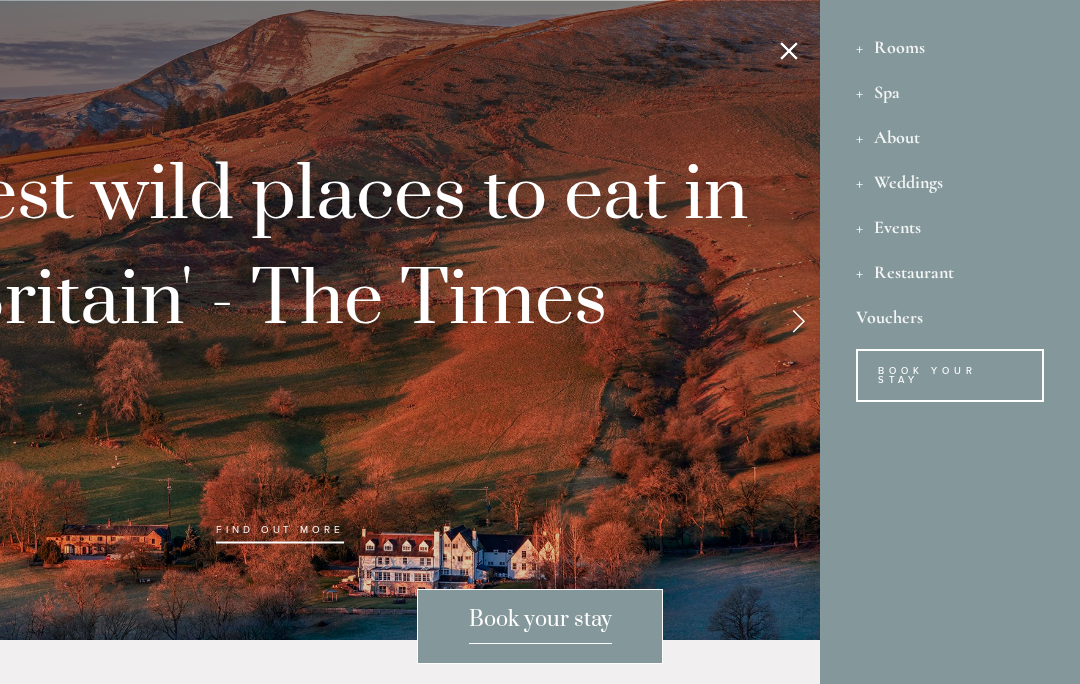 click on "Restaurant" at bounding box center (950, 271) 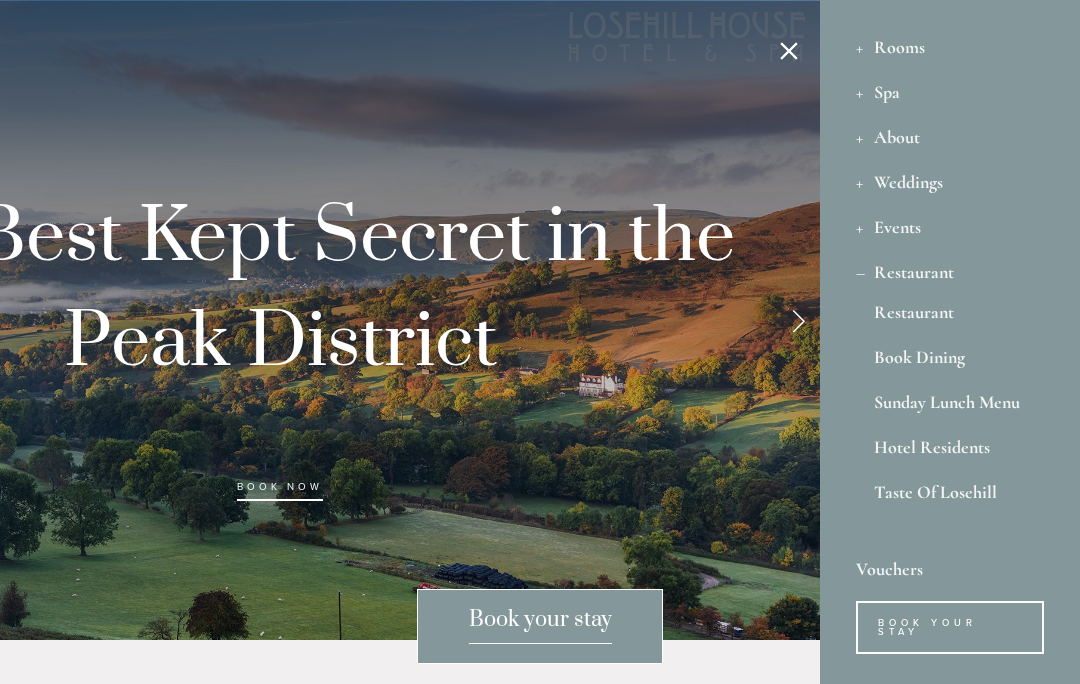 click on "Restaurant" at bounding box center (950, 316) 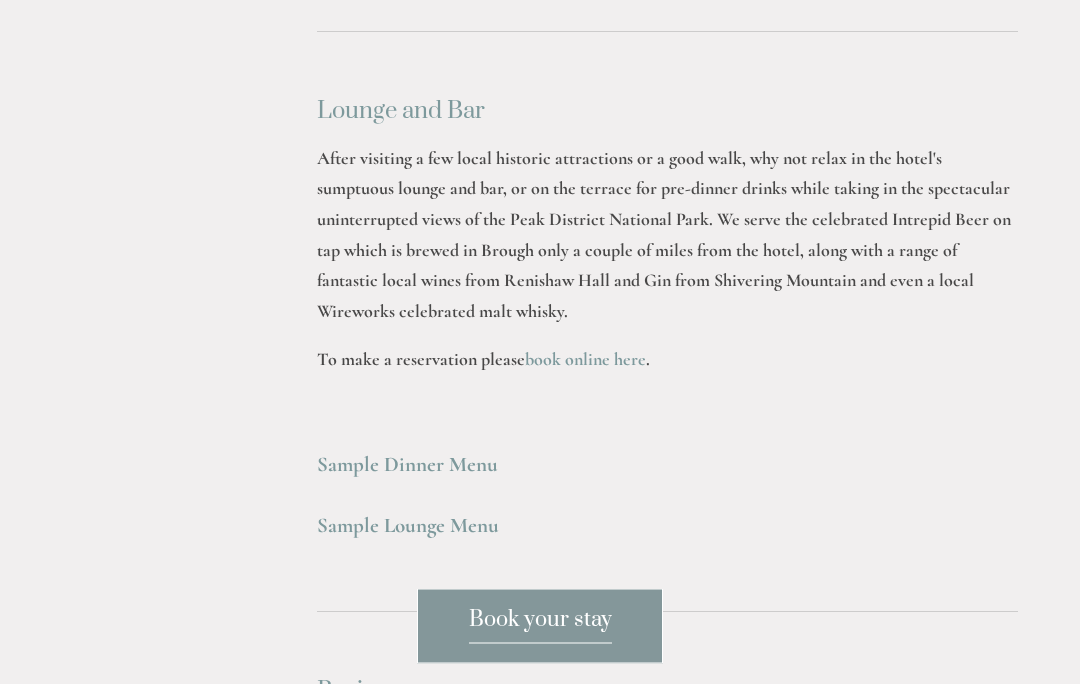 scroll, scrollTop: 5300, scrollLeft: 0, axis: vertical 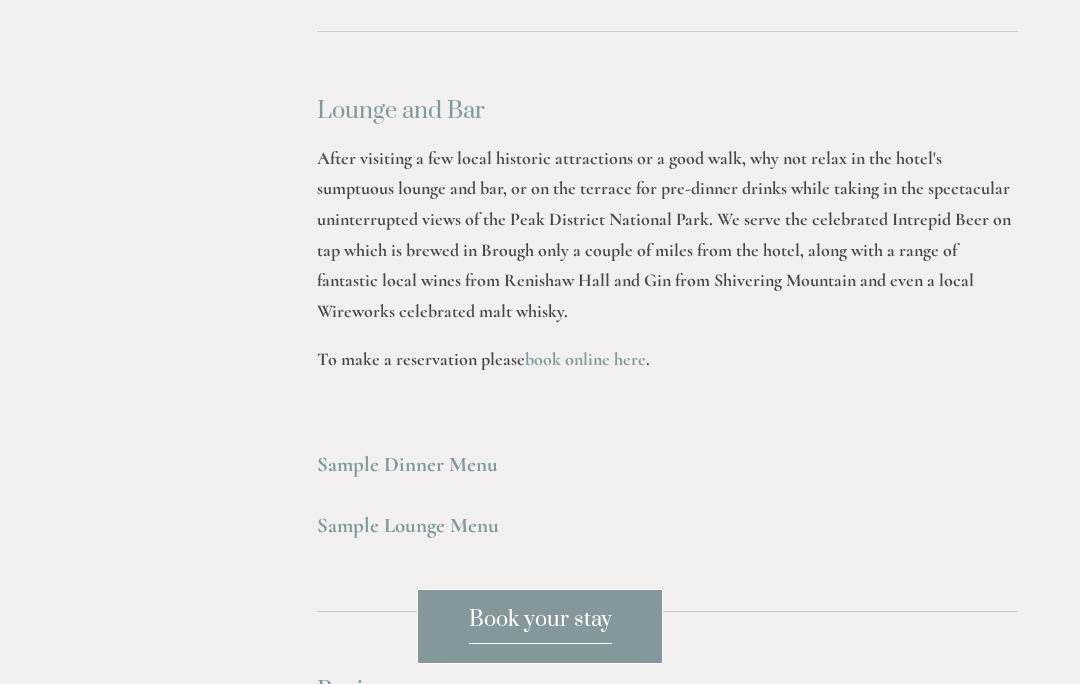 click on "Sample Dinner Menu" at bounding box center (407, 464) 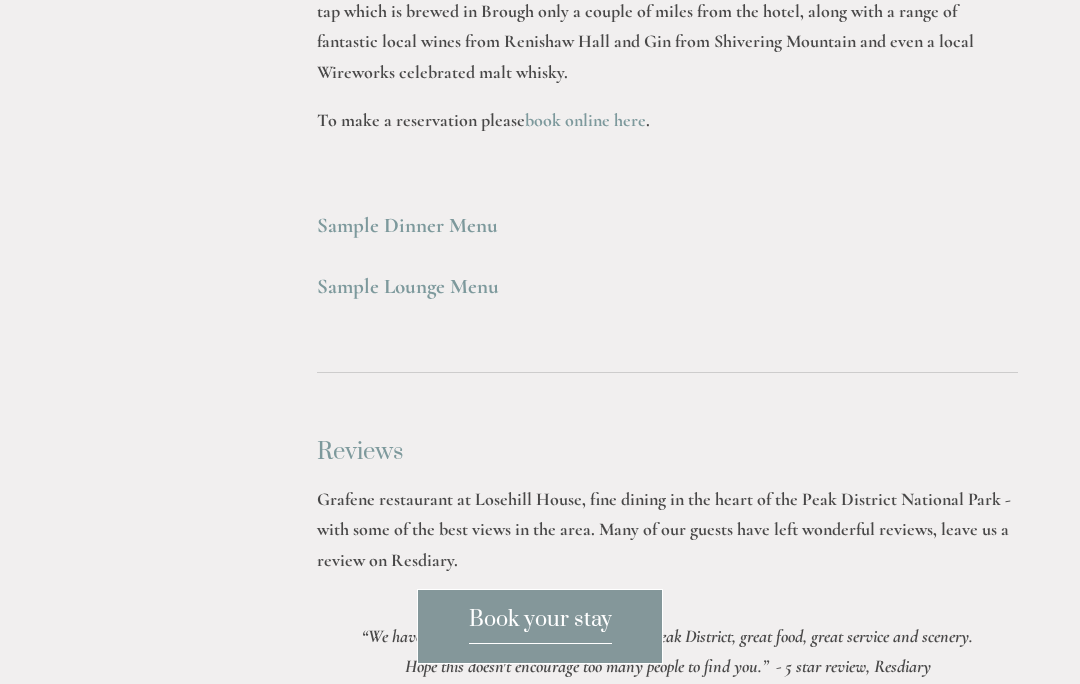 scroll, scrollTop: 5540, scrollLeft: 0, axis: vertical 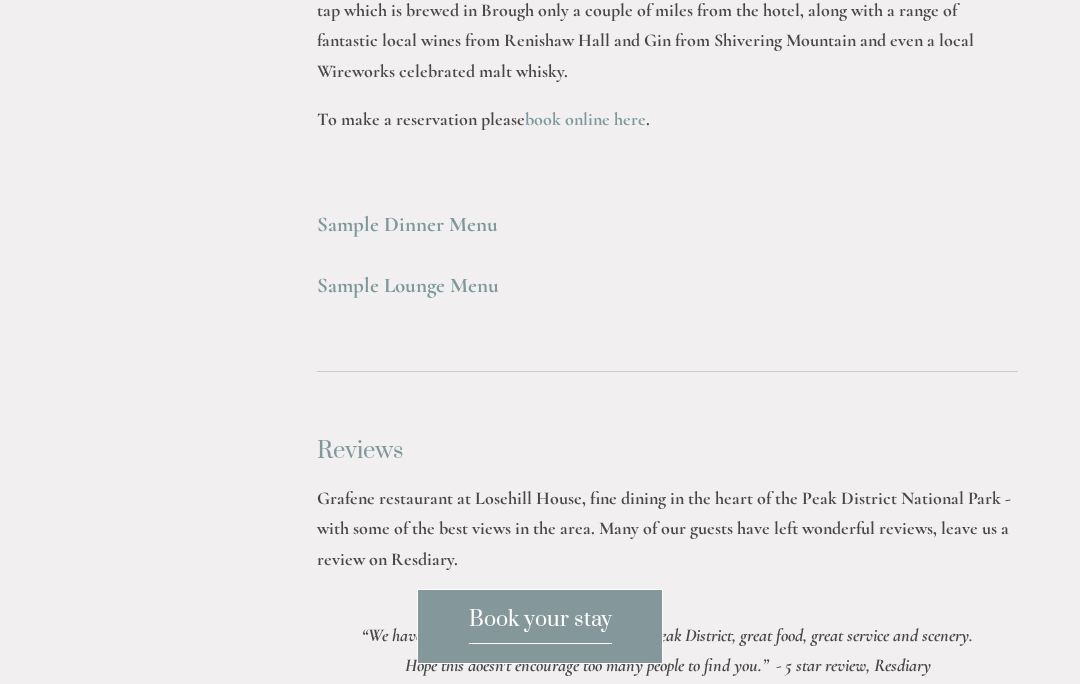 click on "Sample Dinner Menu" at bounding box center (407, 224) 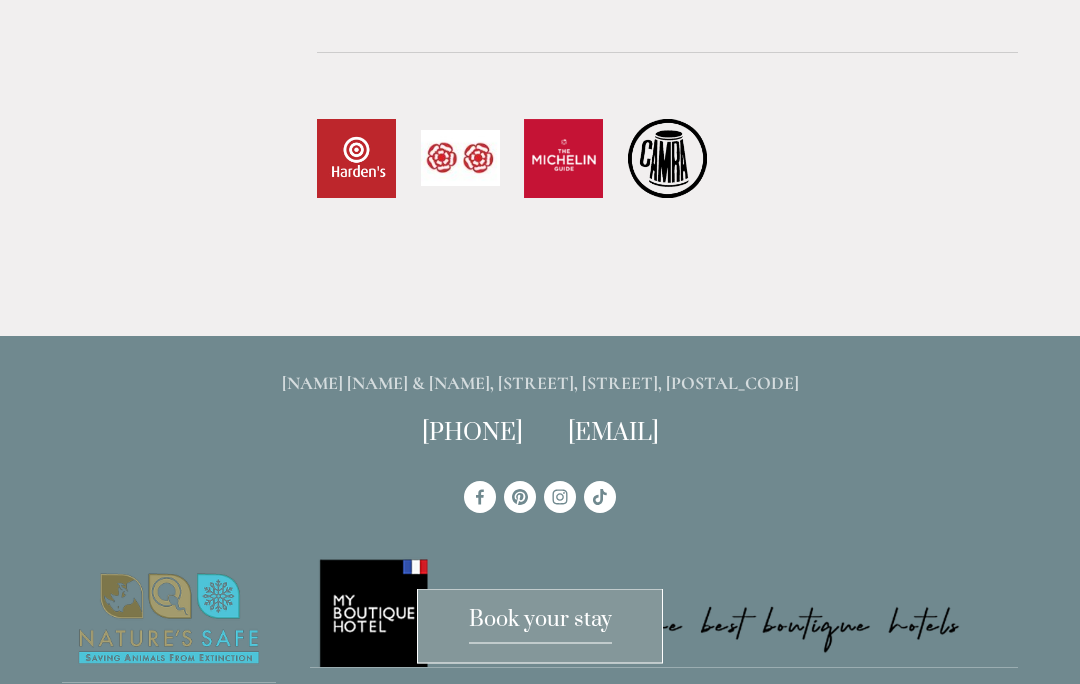 scroll, scrollTop: 6339, scrollLeft: 0, axis: vertical 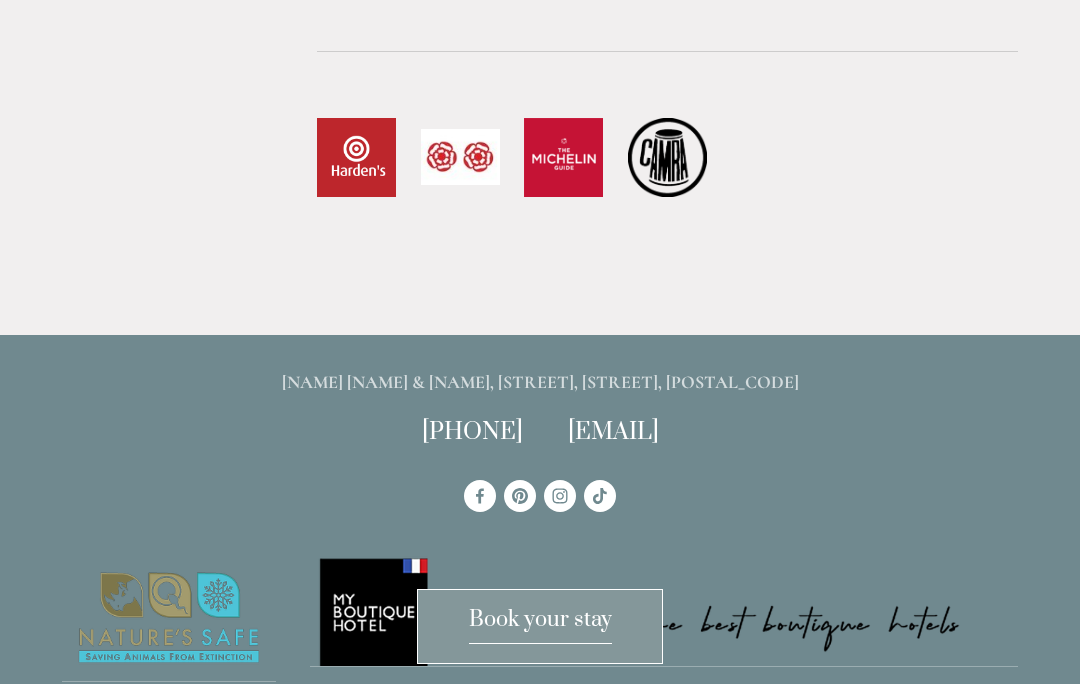 click on "Book your stay" at bounding box center (540, 625) 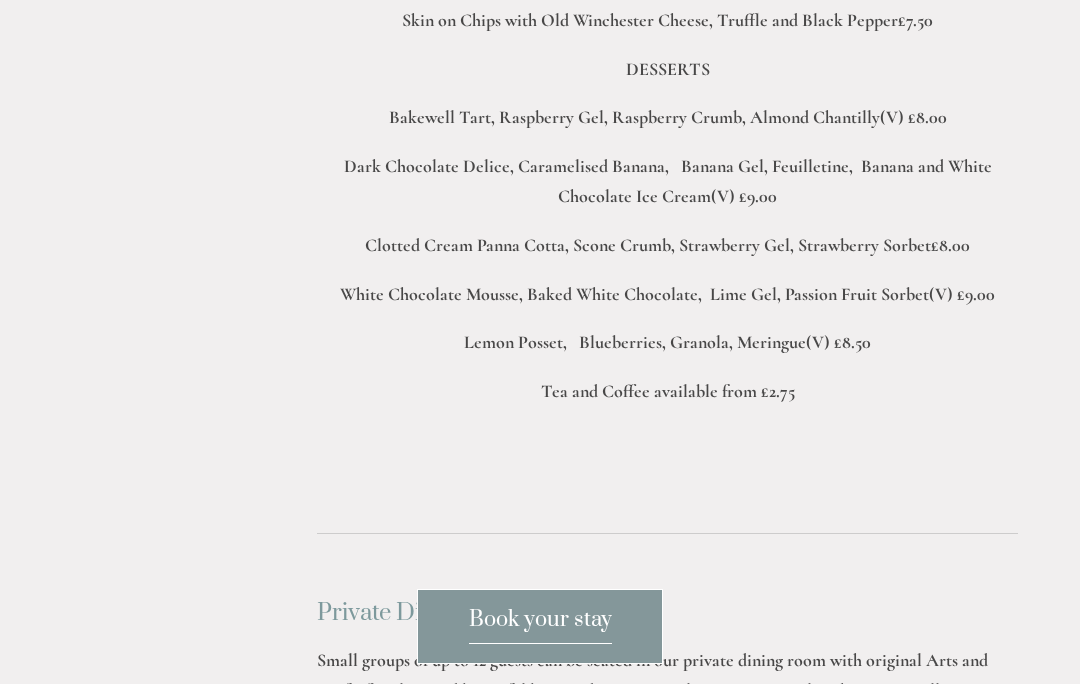 scroll, scrollTop: 4616, scrollLeft: 0, axis: vertical 